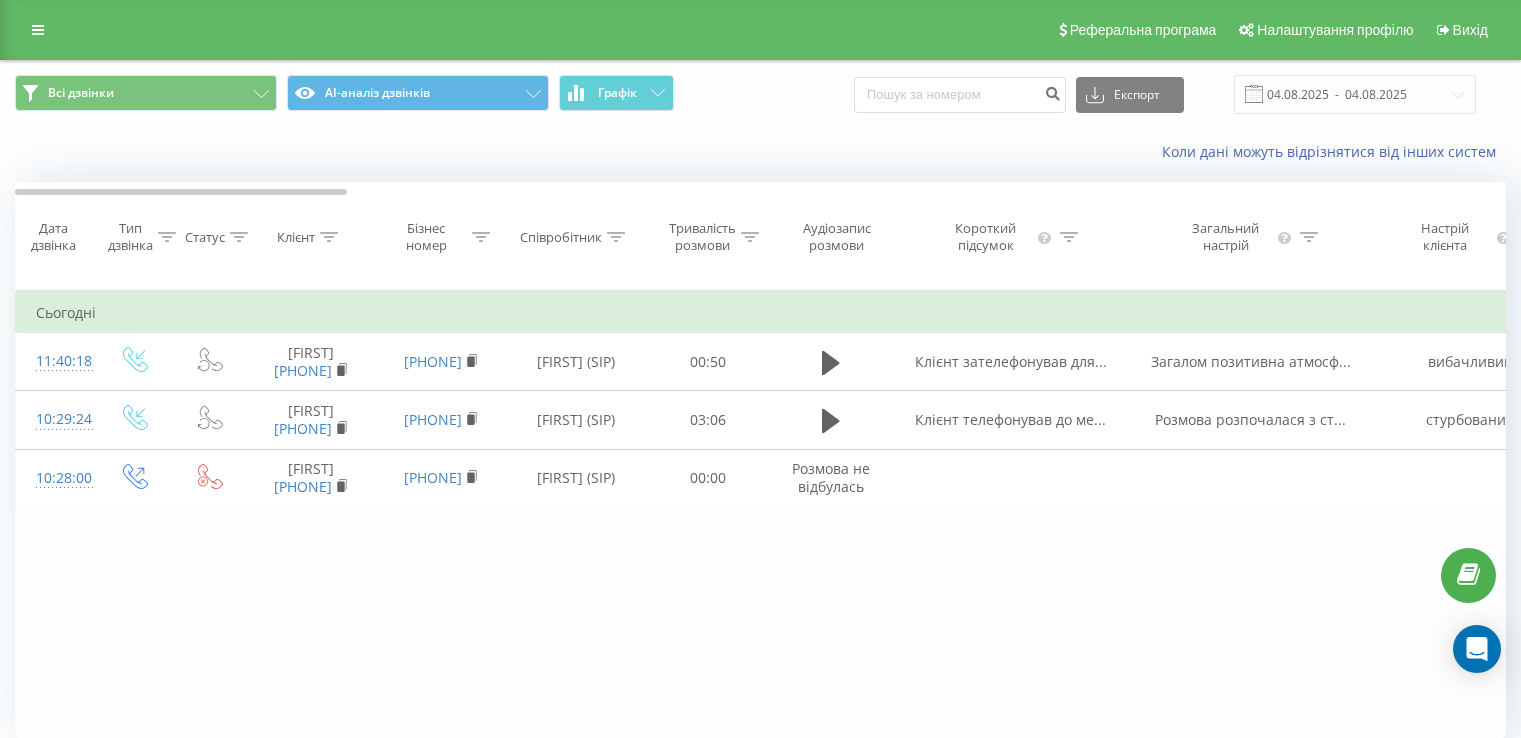 scroll, scrollTop: 0, scrollLeft: 0, axis: both 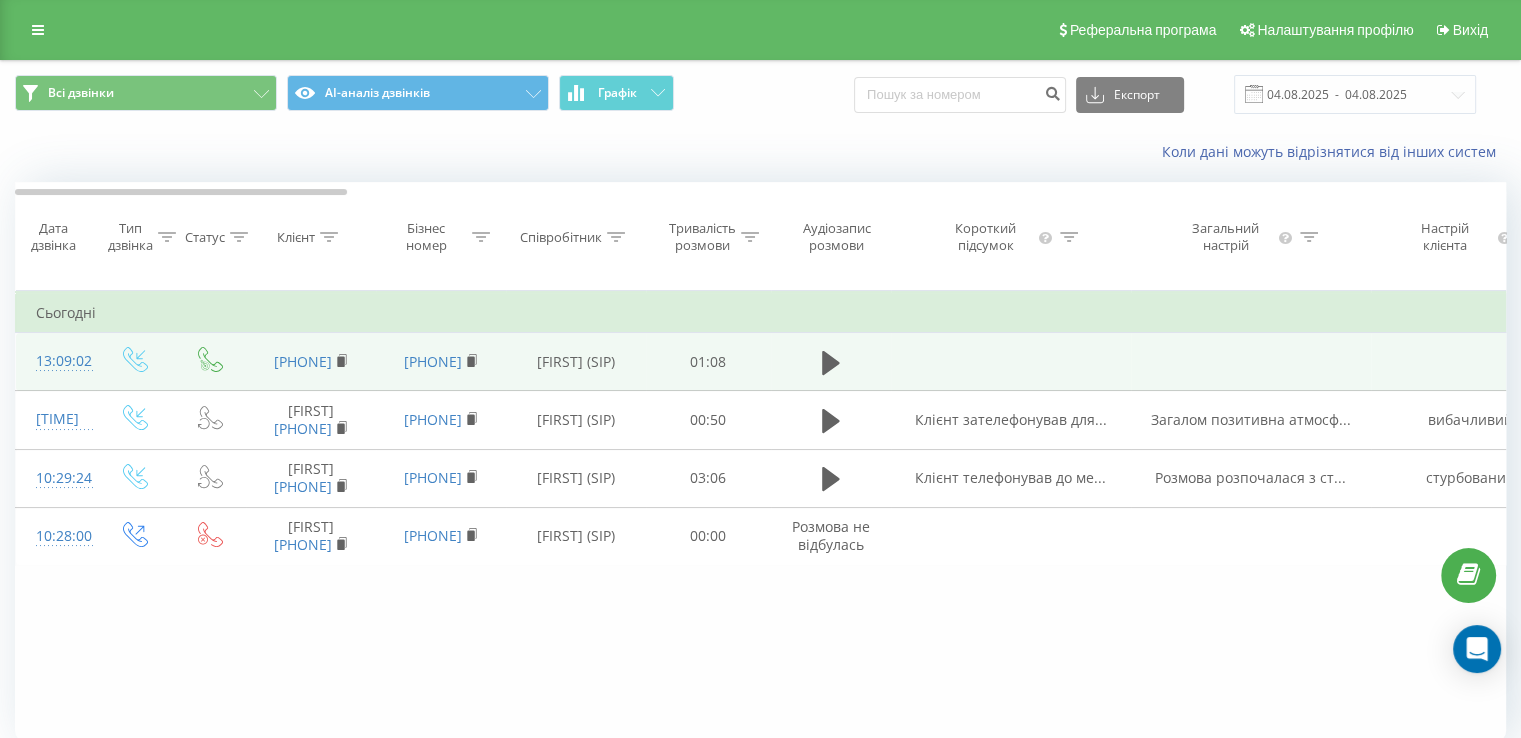 drag, startPoint x: 373, startPoint y: 369, endPoint x: 264, endPoint y: 364, distance: 109.11462 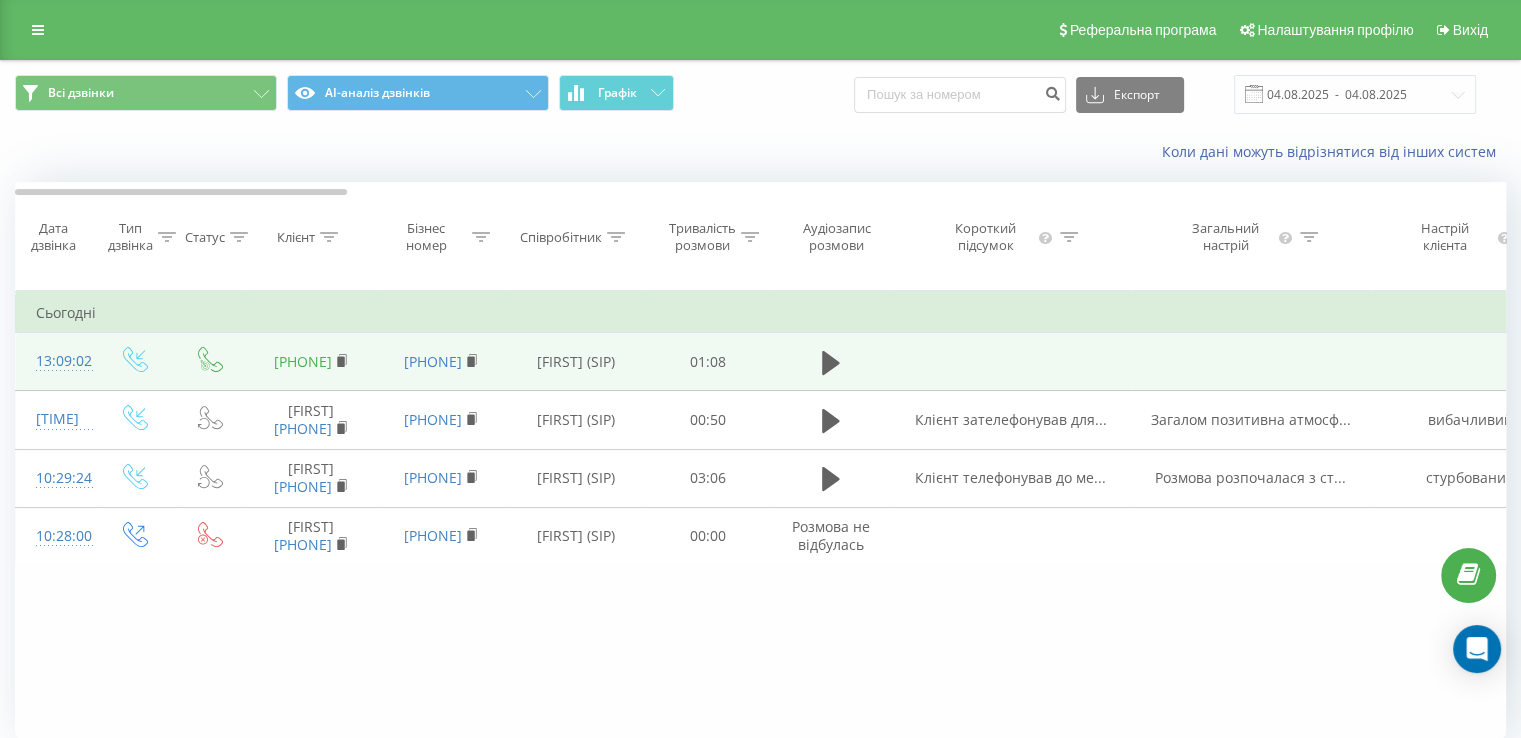 copy on "[PHONE]" 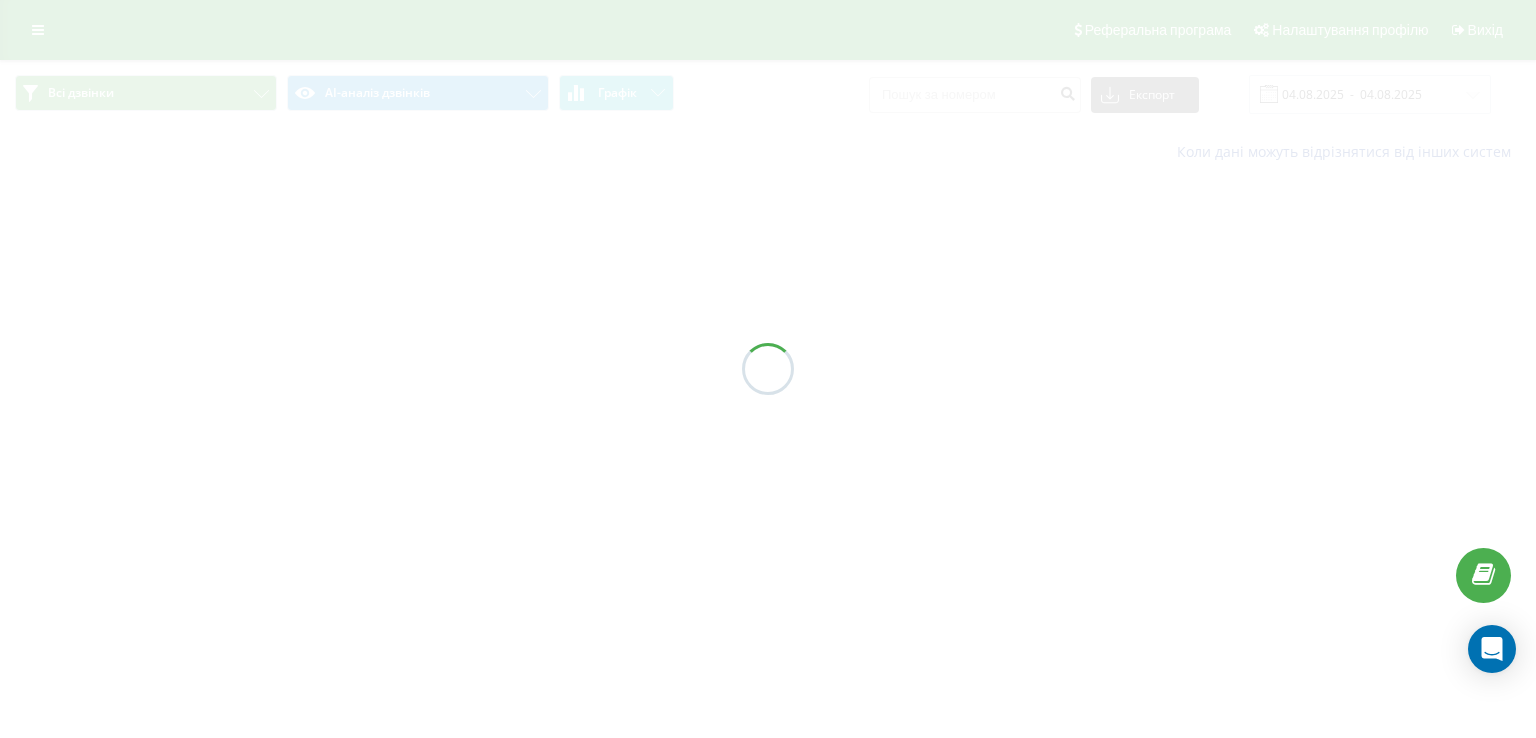 scroll, scrollTop: 0, scrollLeft: 0, axis: both 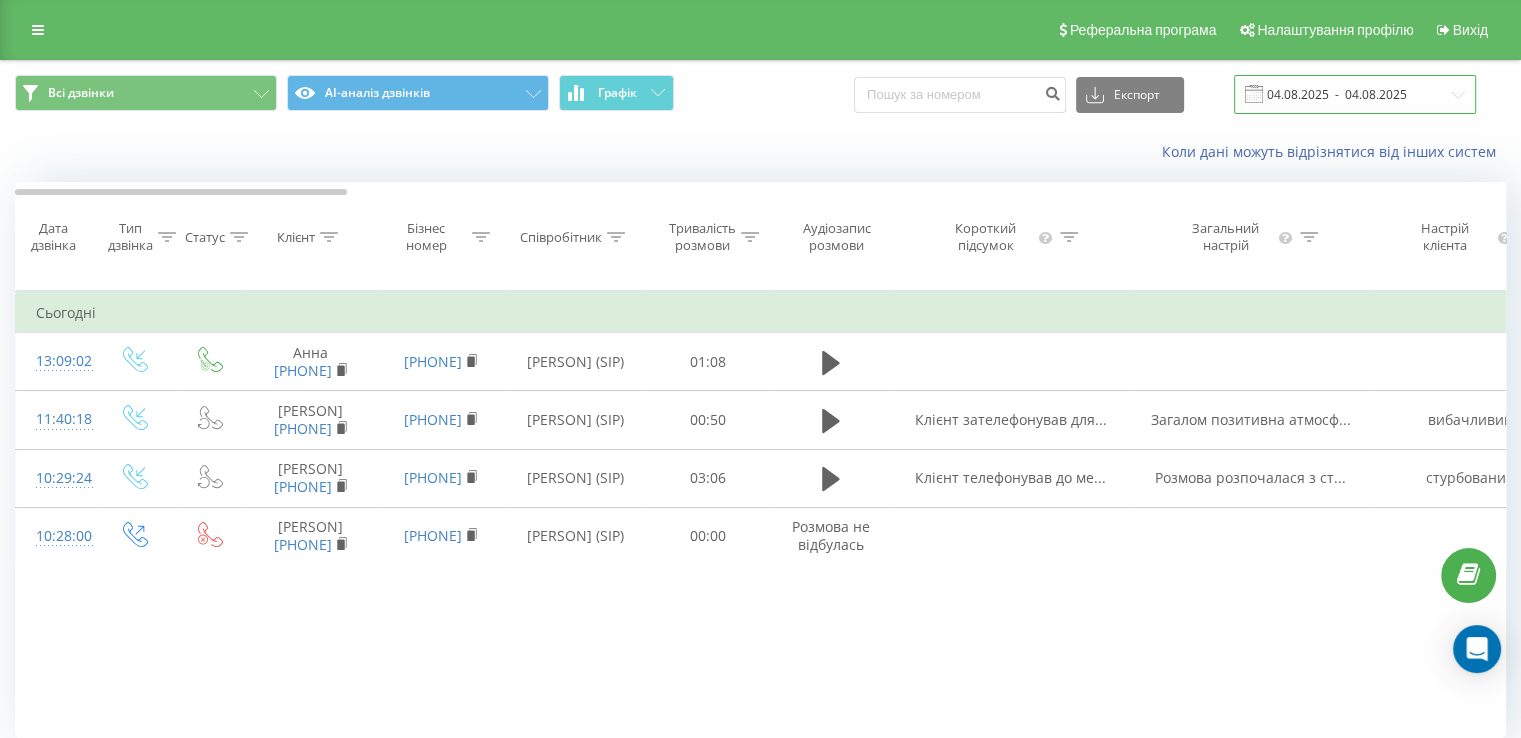 click on "04.08.2025  -  04.08.2025" at bounding box center (1355, 94) 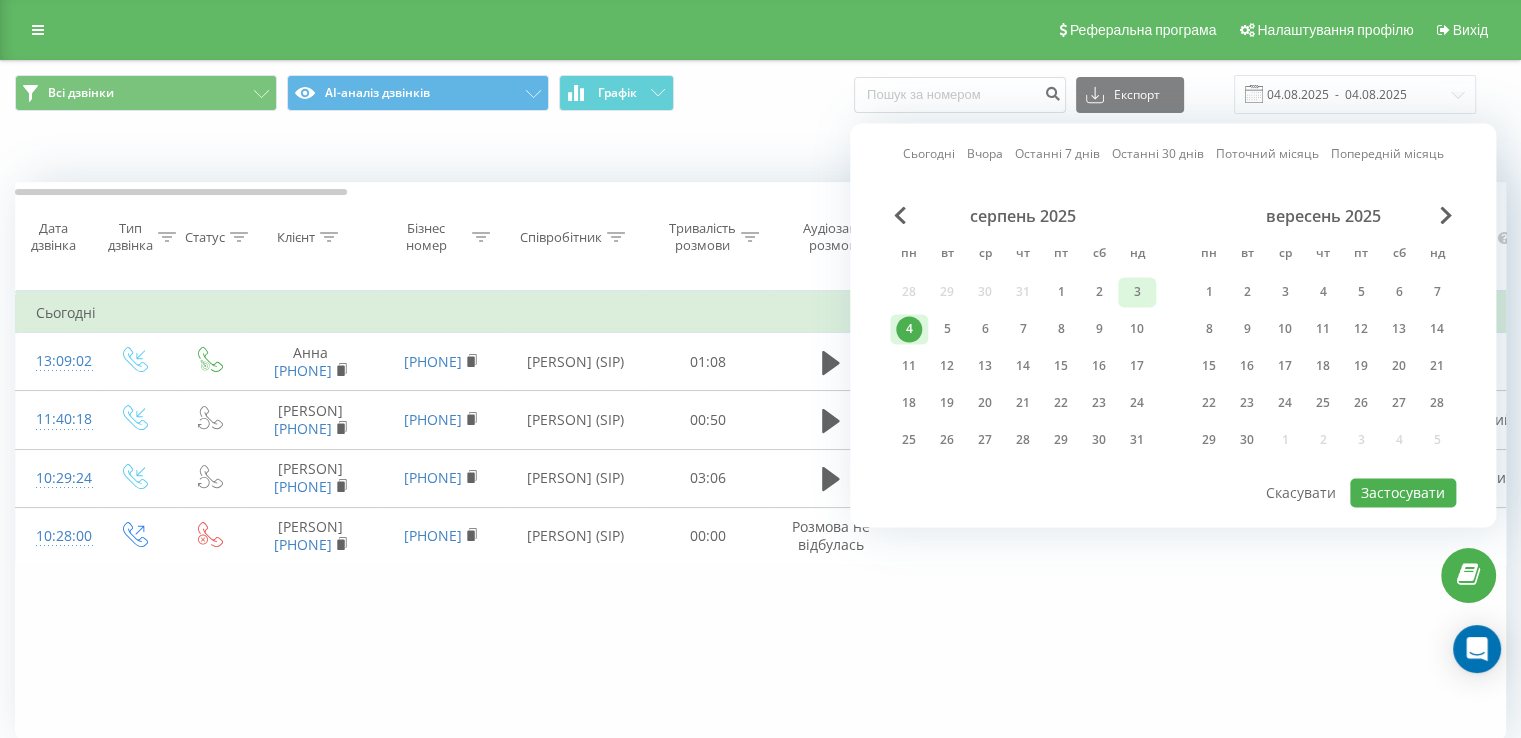 click on "3" at bounding box center [1137, 292] 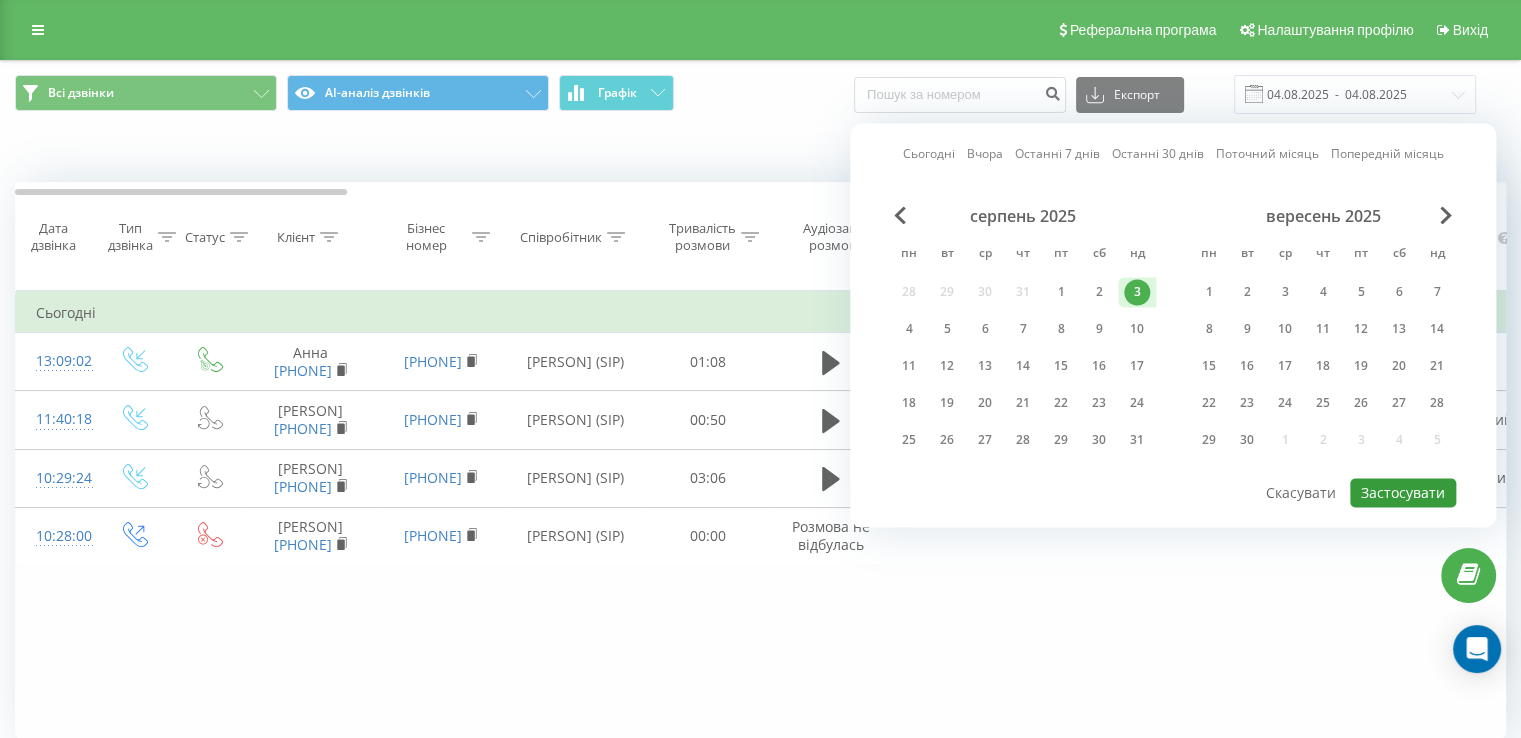 click on "Застосувати" at bounding box center (1403, 492) 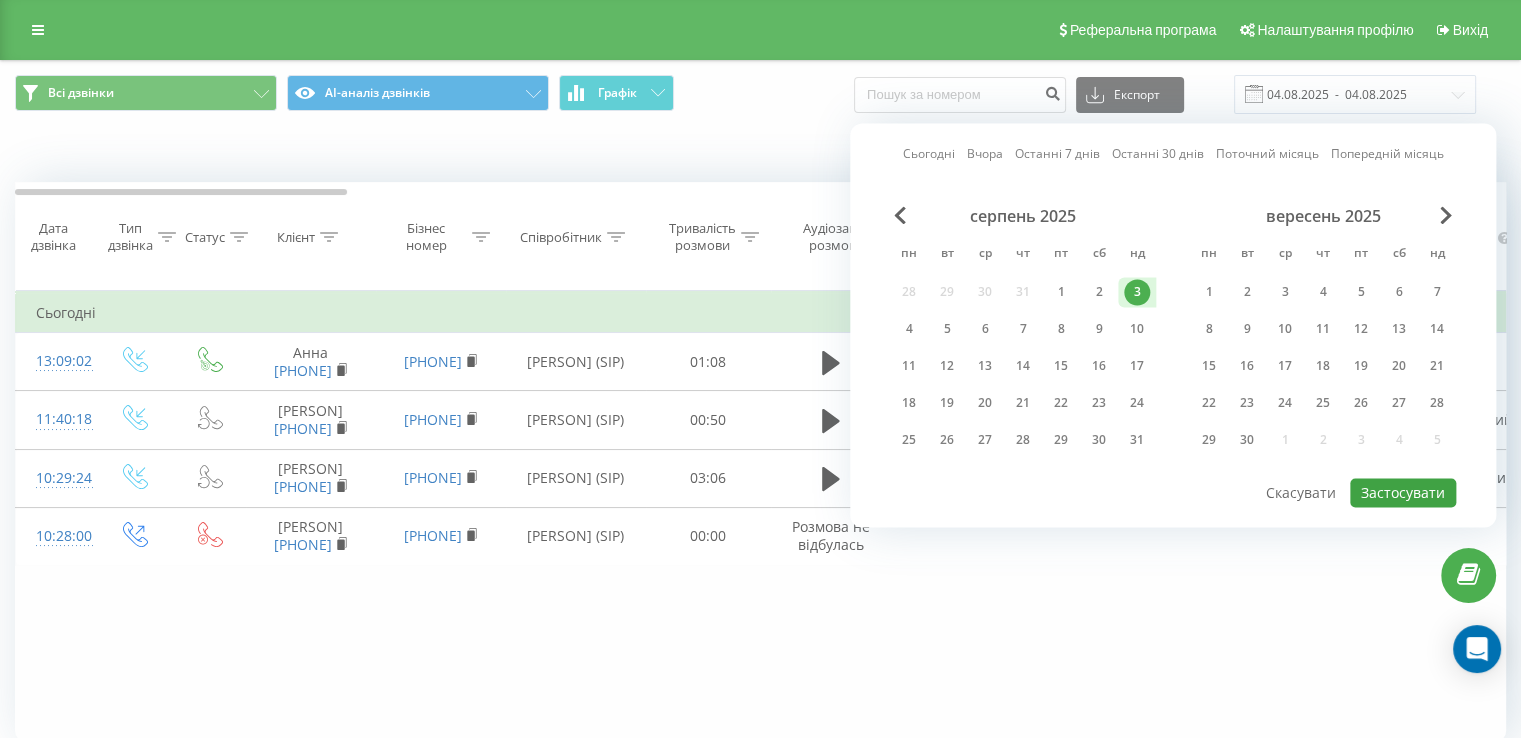 type on "03.08.2025  -  03.08.2025" 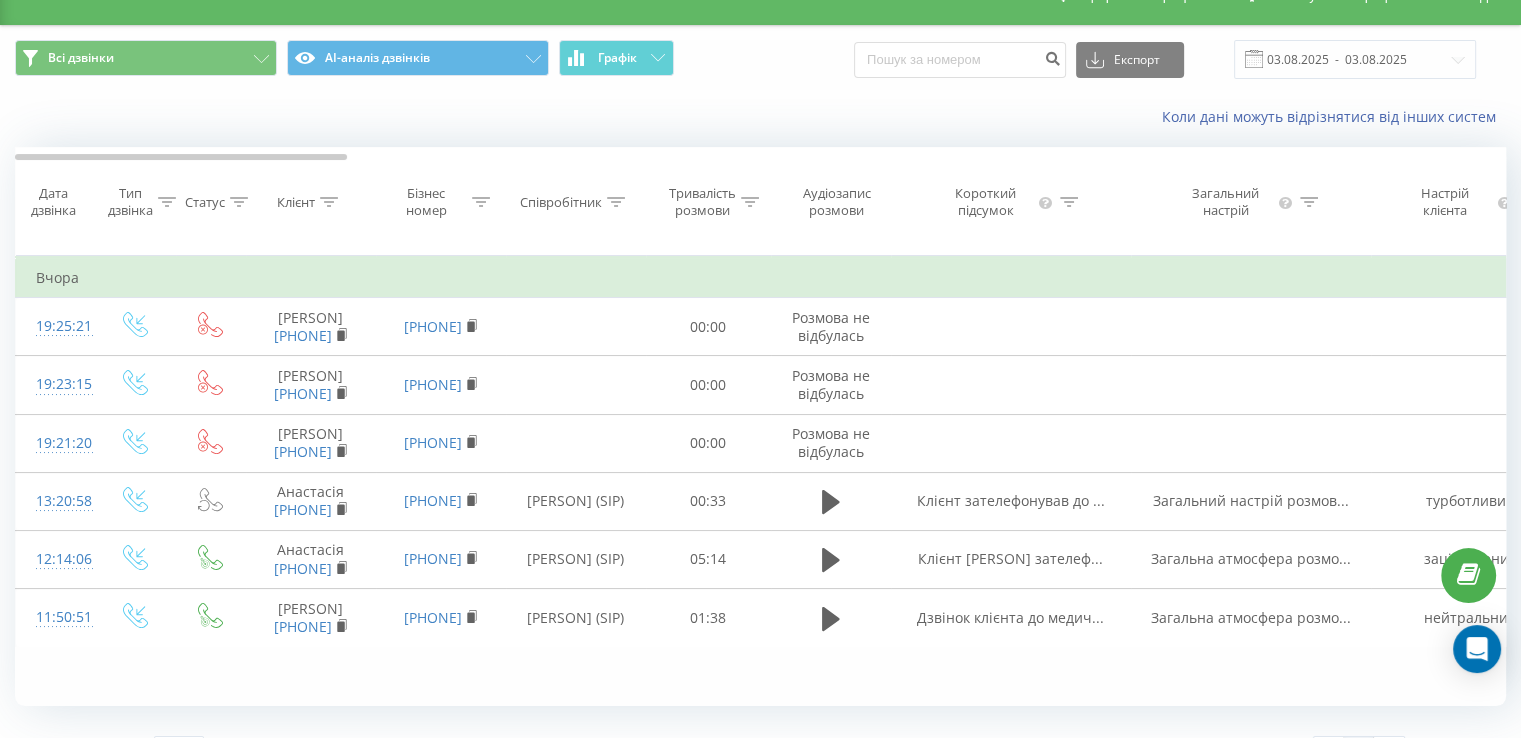 scroll, scrollTop: 0, scrollLeft: 0, axis: both 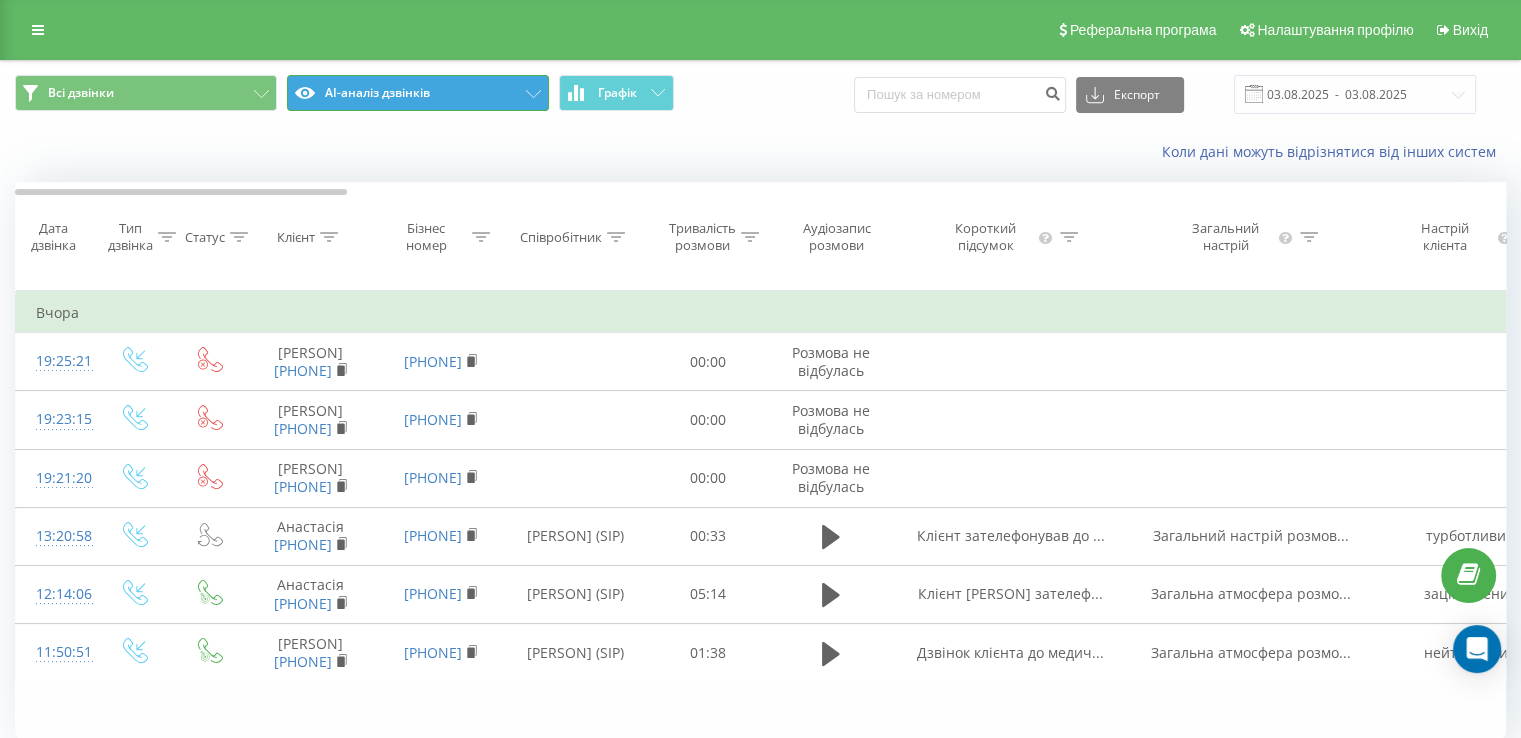 click on "AI-аналіз дзвінків" at bounding box center (418, 93) 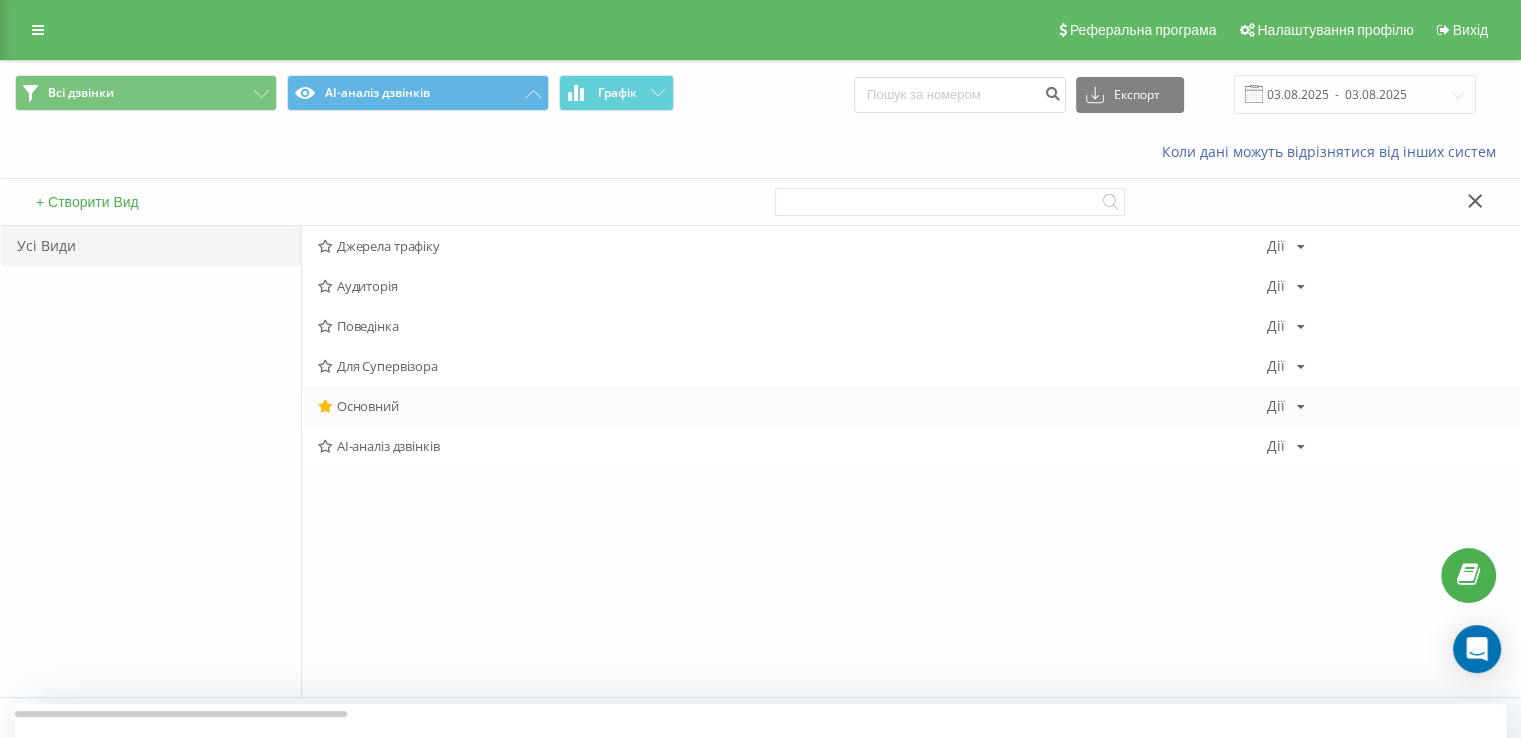click on "Основний" at bounding box center [792, 406] 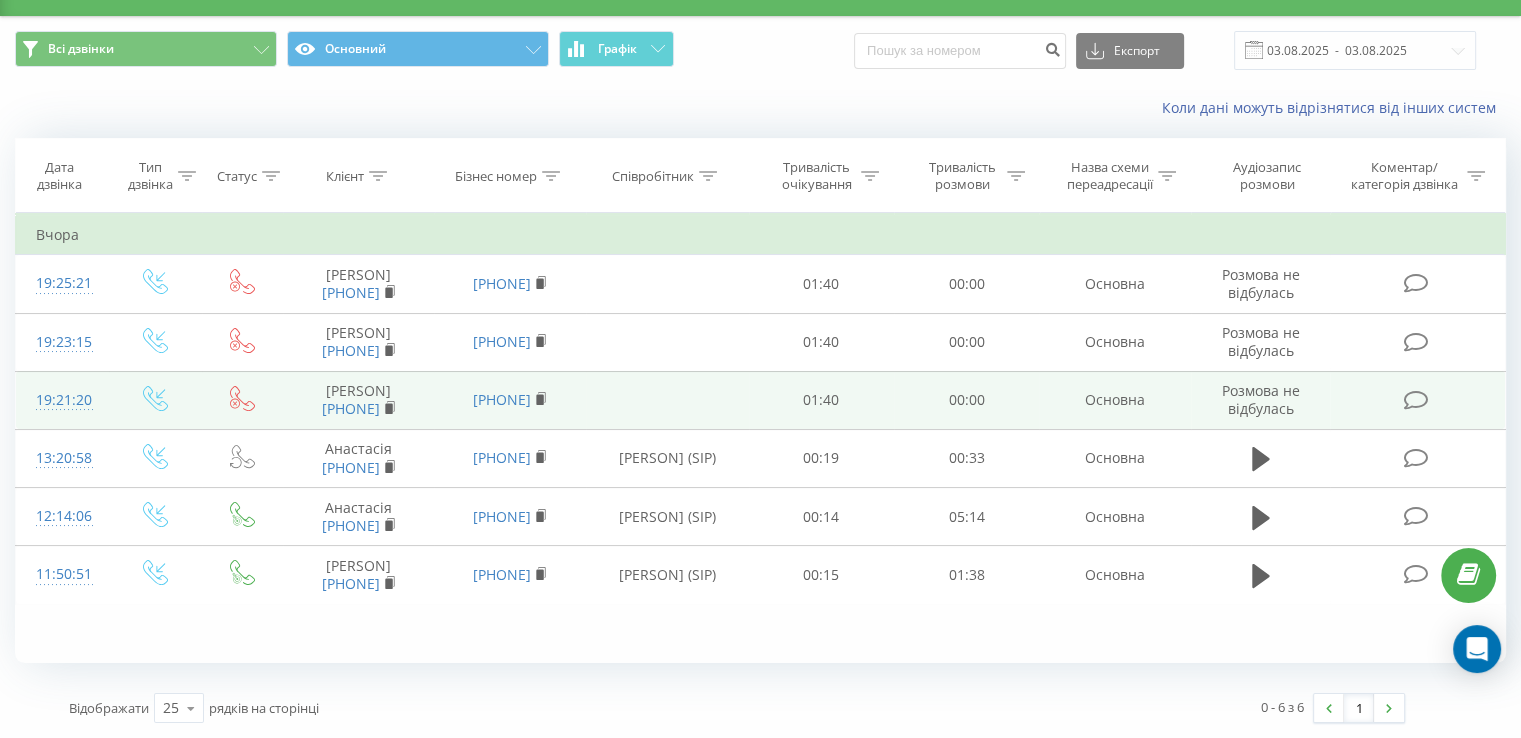 scroll, scrollTop: 76, scrollLeft: 0, axis: vertical 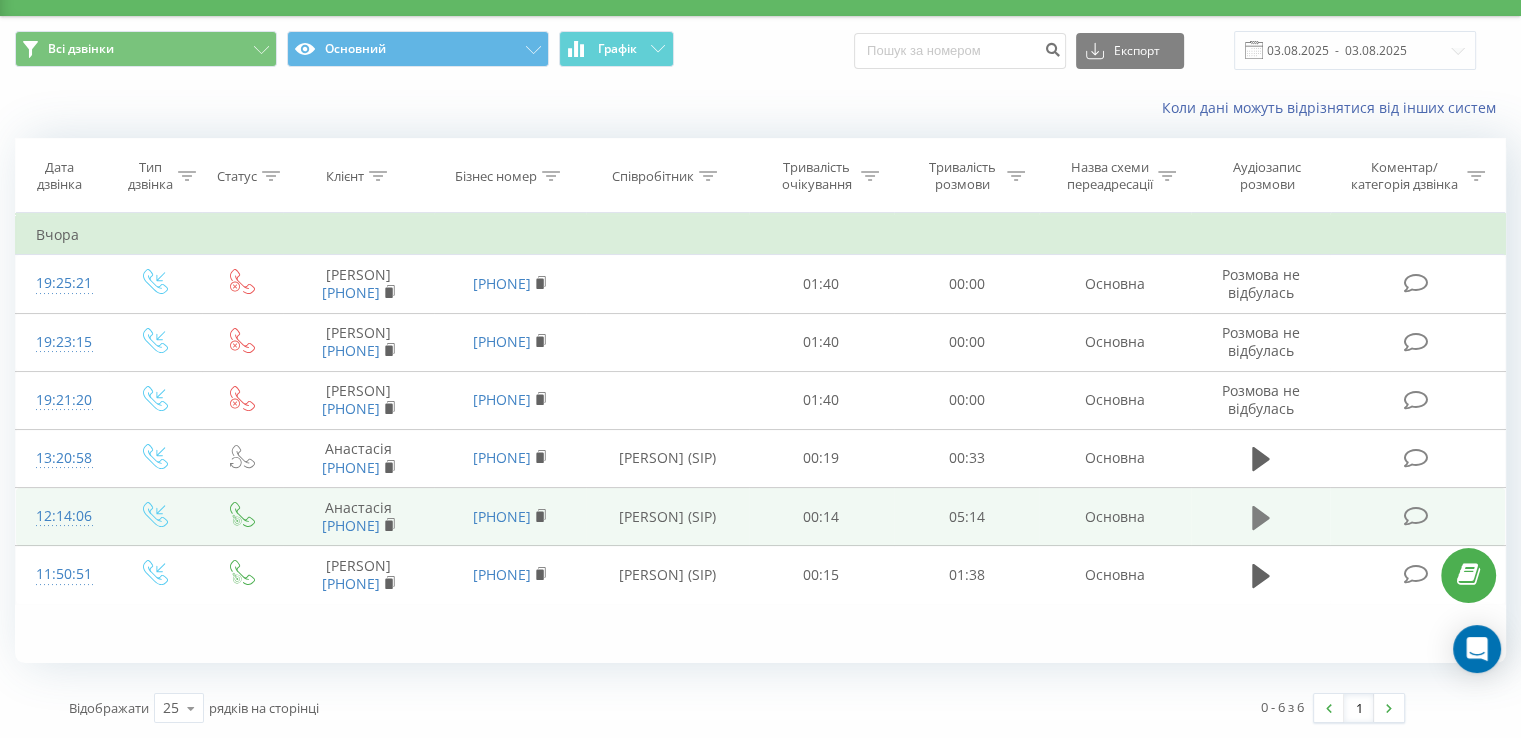 click 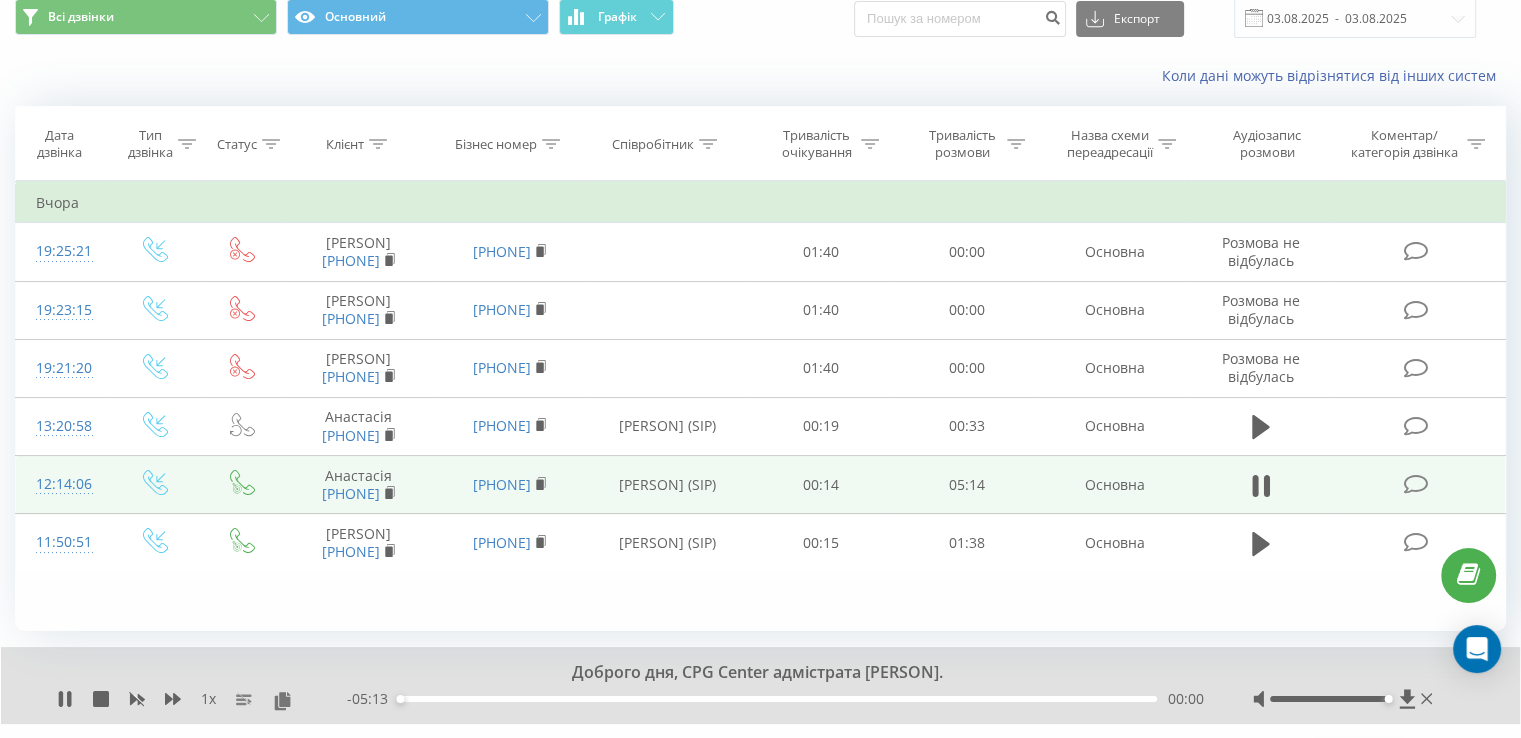 click on "- 05:13 00:00   00:00" at bounding box center (775, 699) 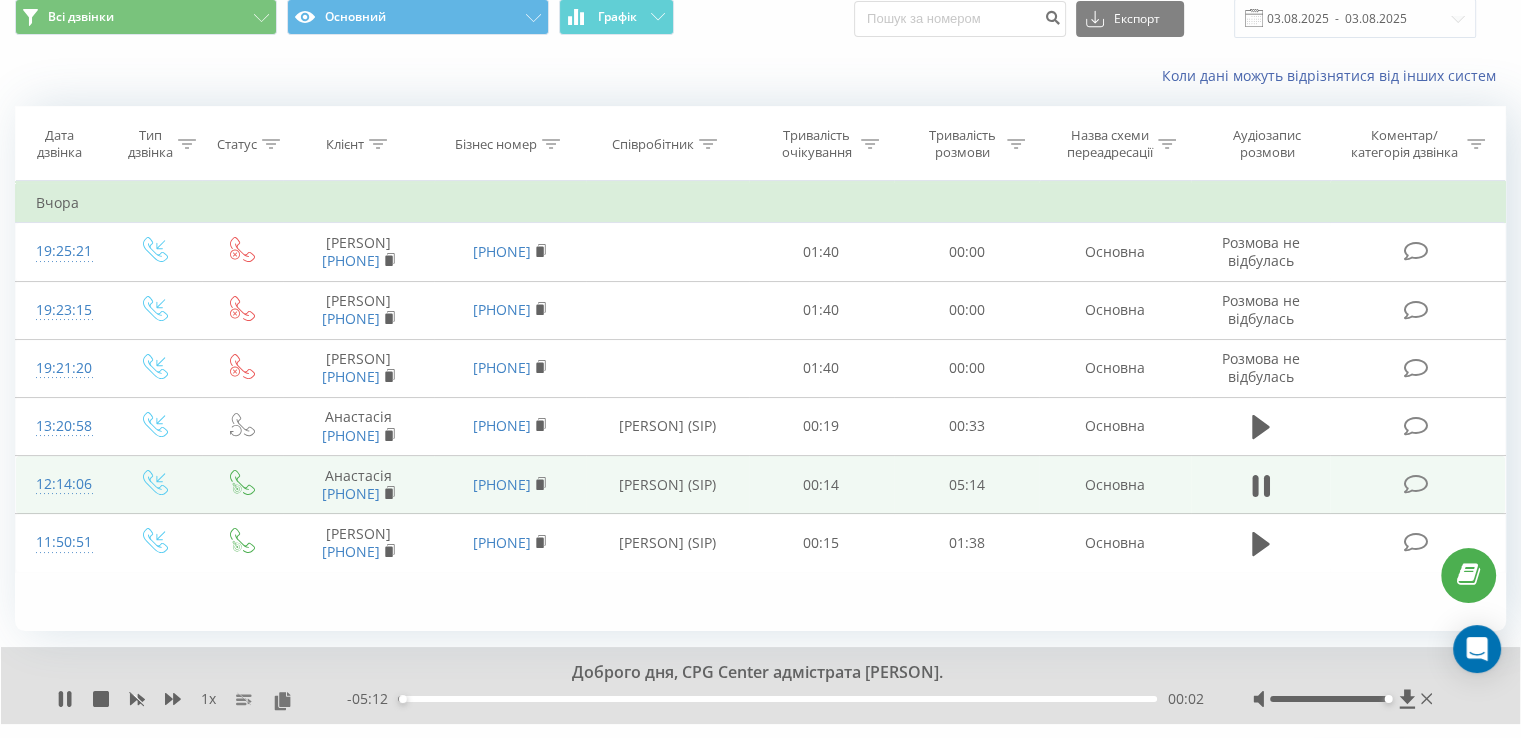 click on "00:02" at bounding box center [777, 699] 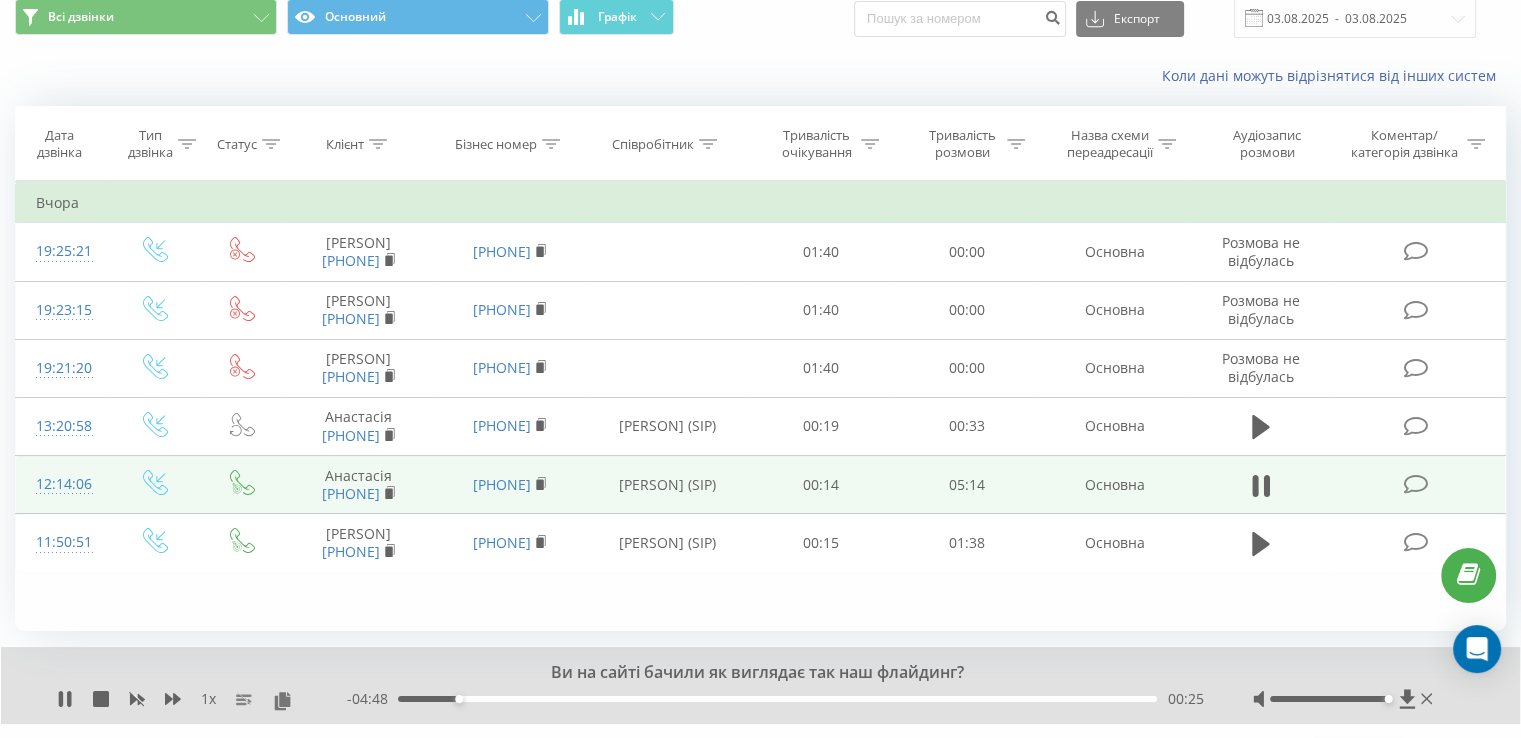 click on "- 04:48 00:25   00:25" at bounding box center (775, 699) 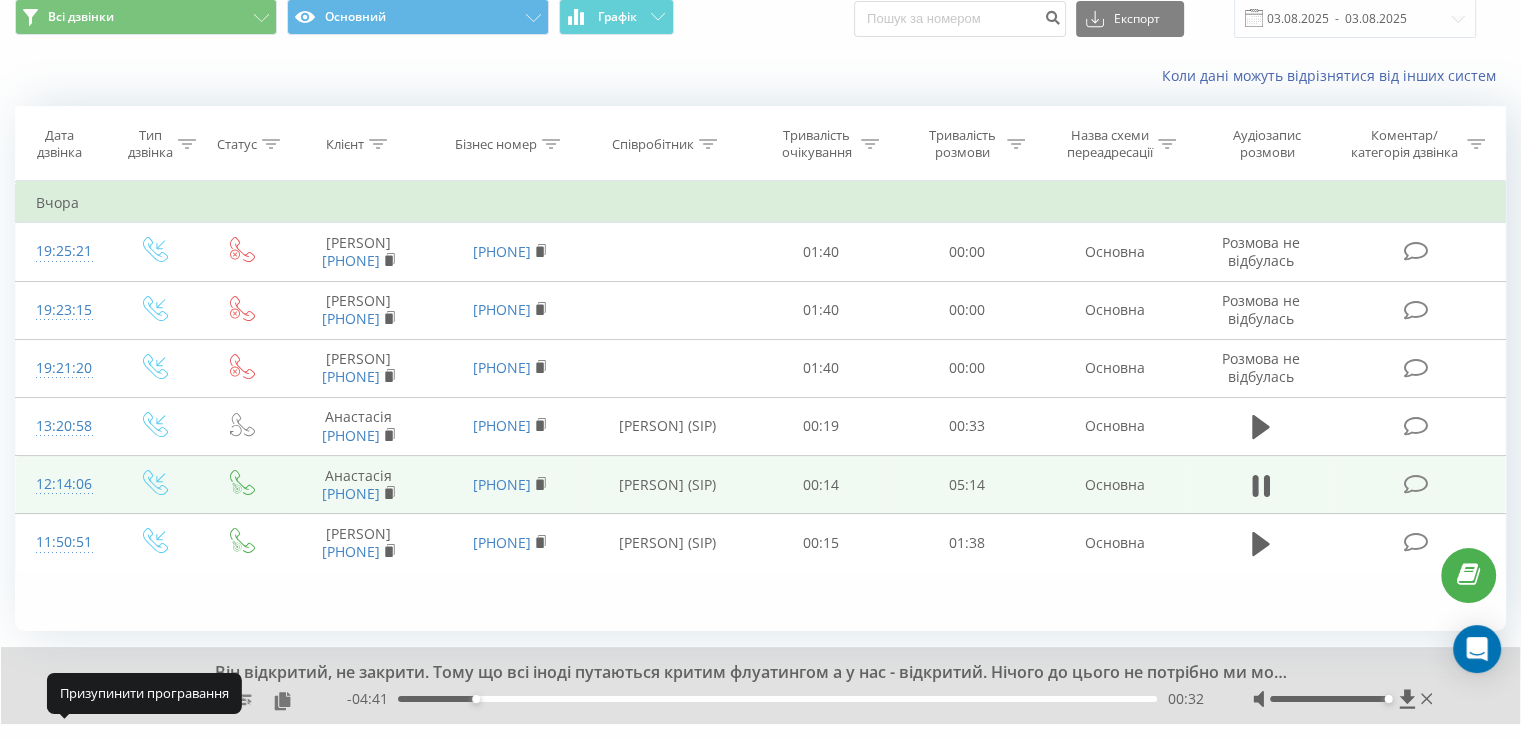 click 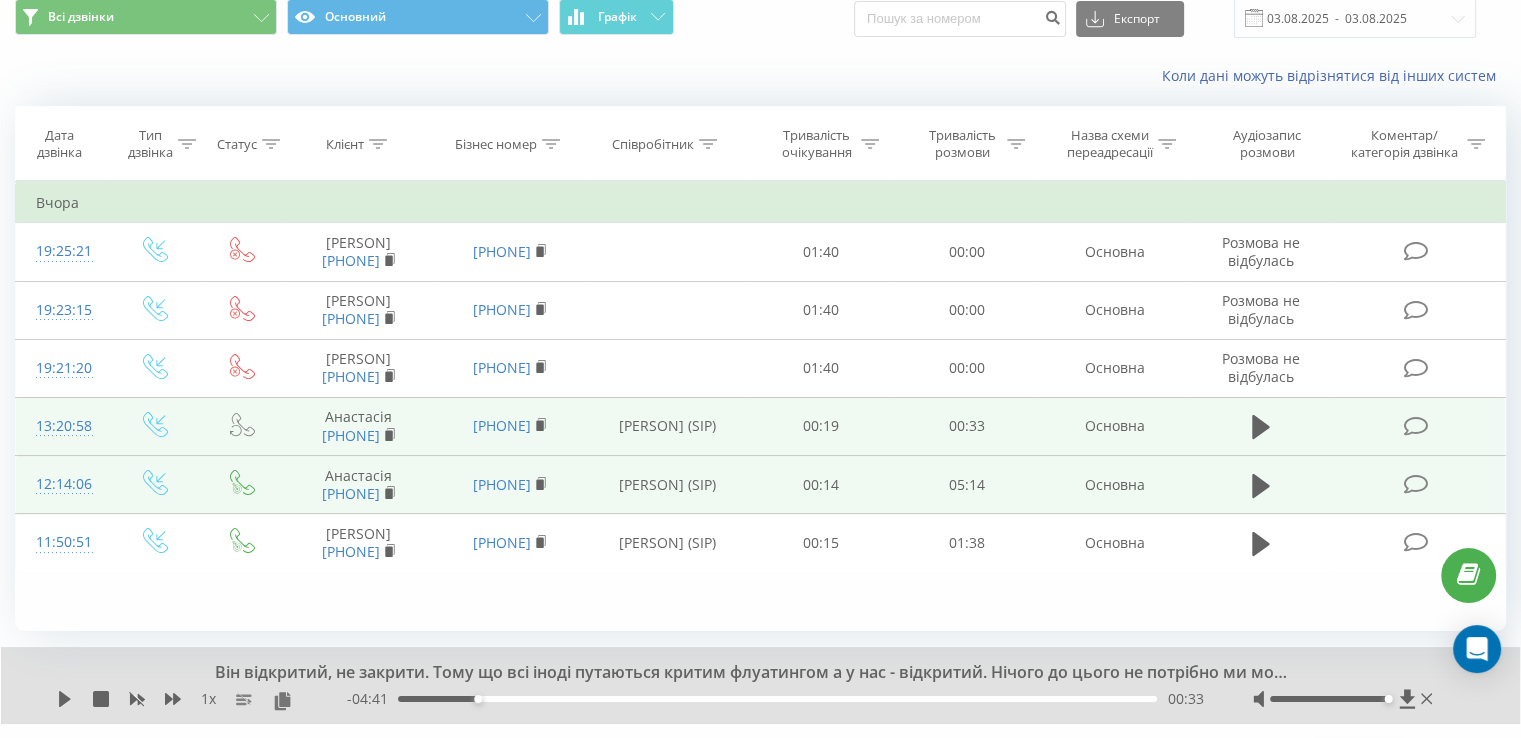 click at bounding box center (1415, 426) 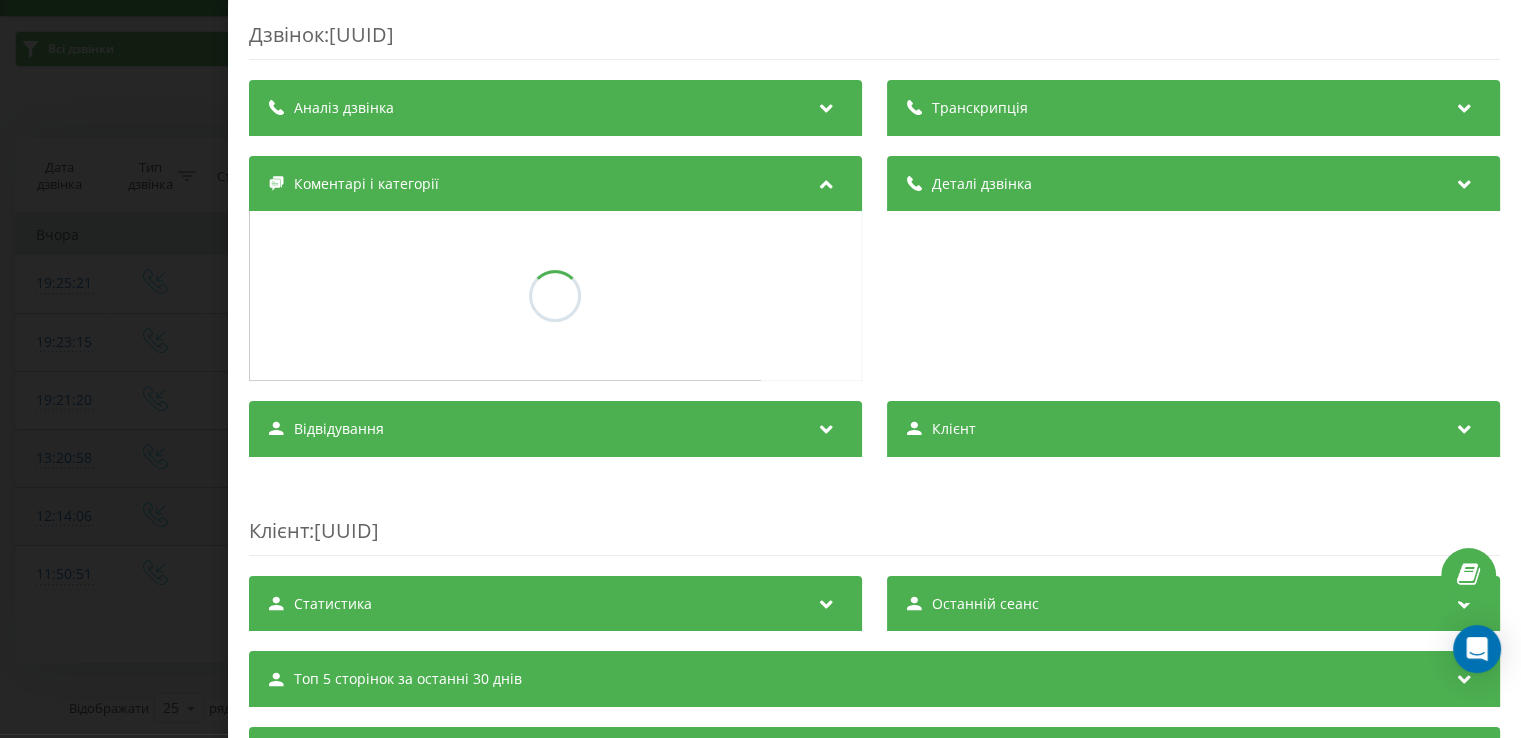 scroll, scrollTop: 44, scrollLeft: 0, axis: vertical 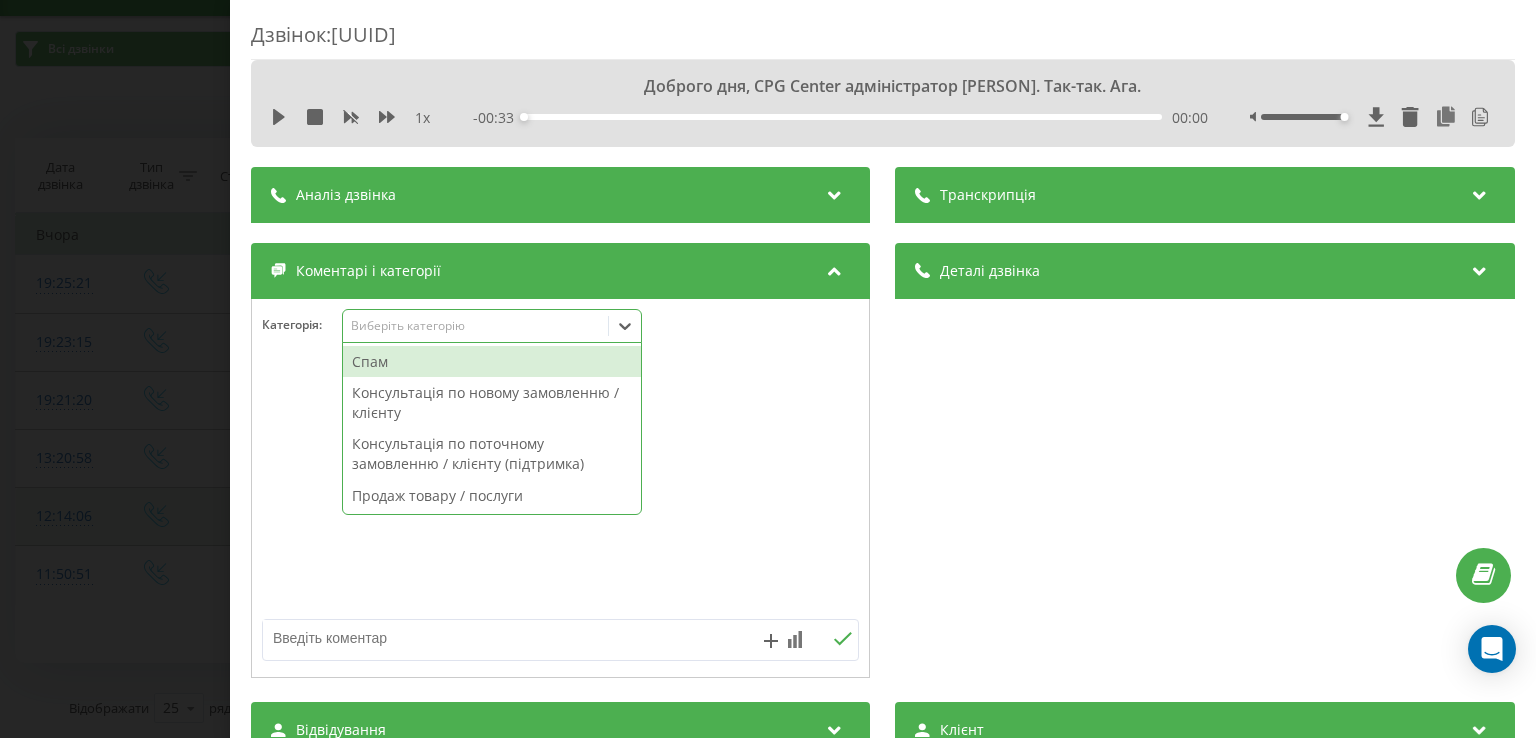 click 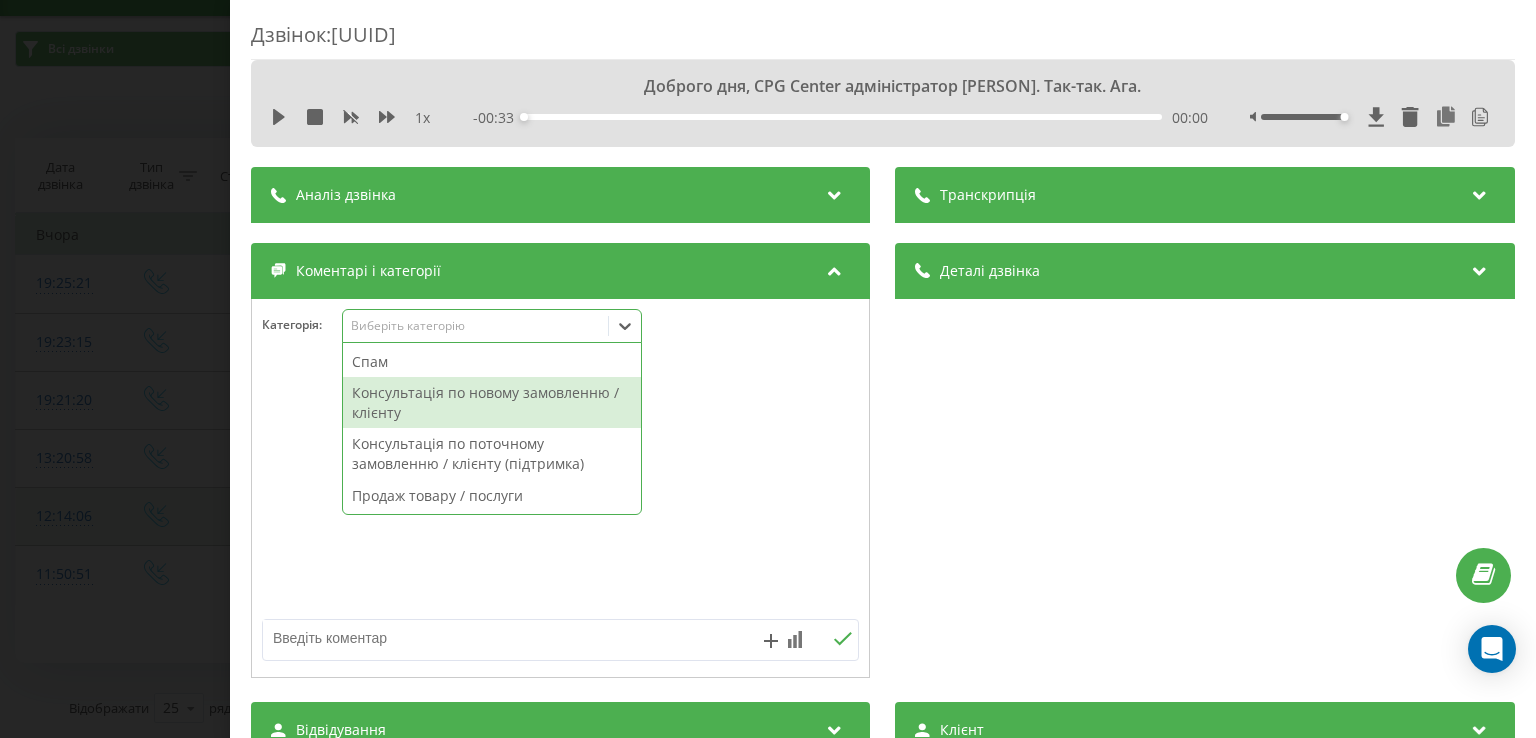 click on "Консультація по новому замовленню / клієнту" at bounding box center [492, 402] 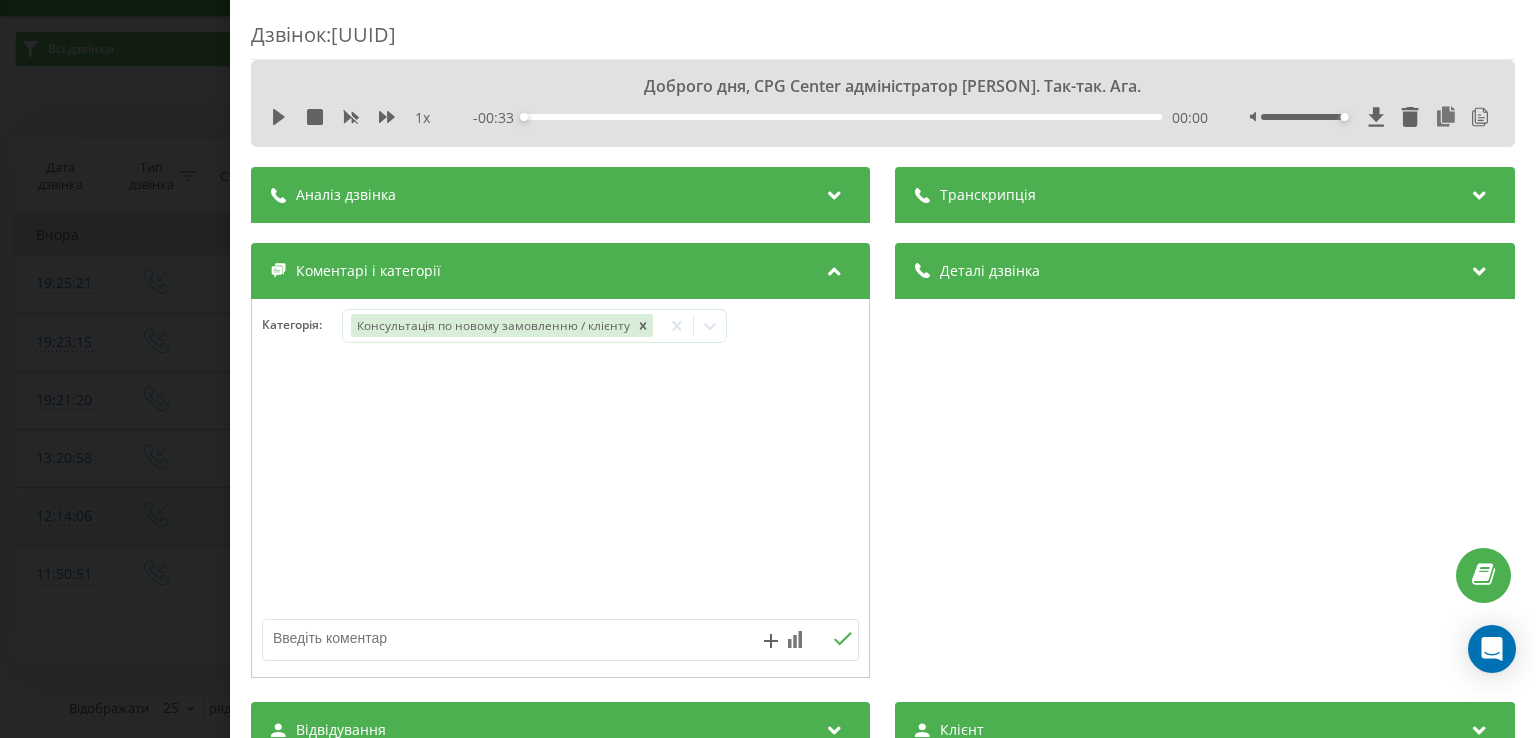 click at bounding box center [560, 489] 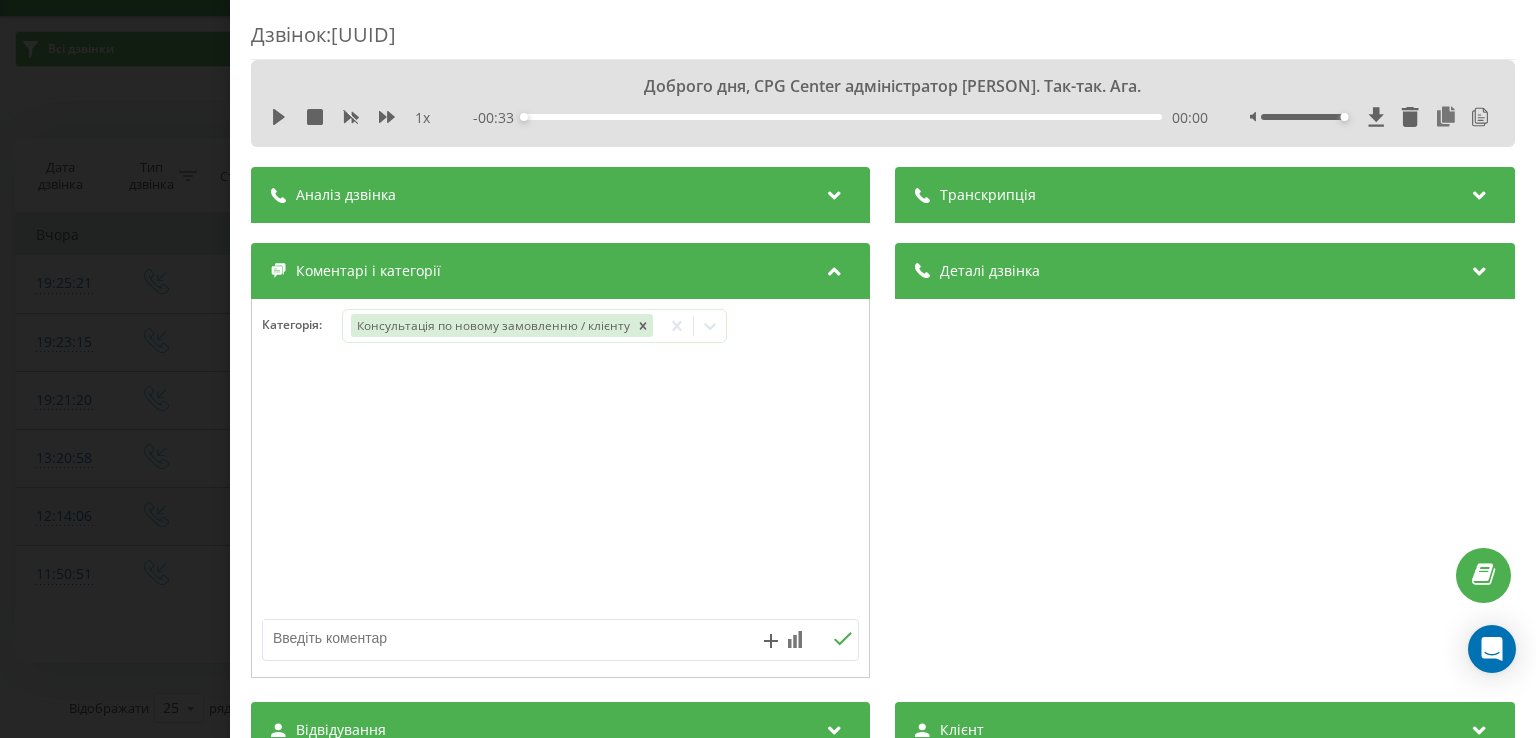 drag, startPoint x: 296, startPoint y: 377, endPoint x: 312, endPoint y: 439, distance: 64.03124 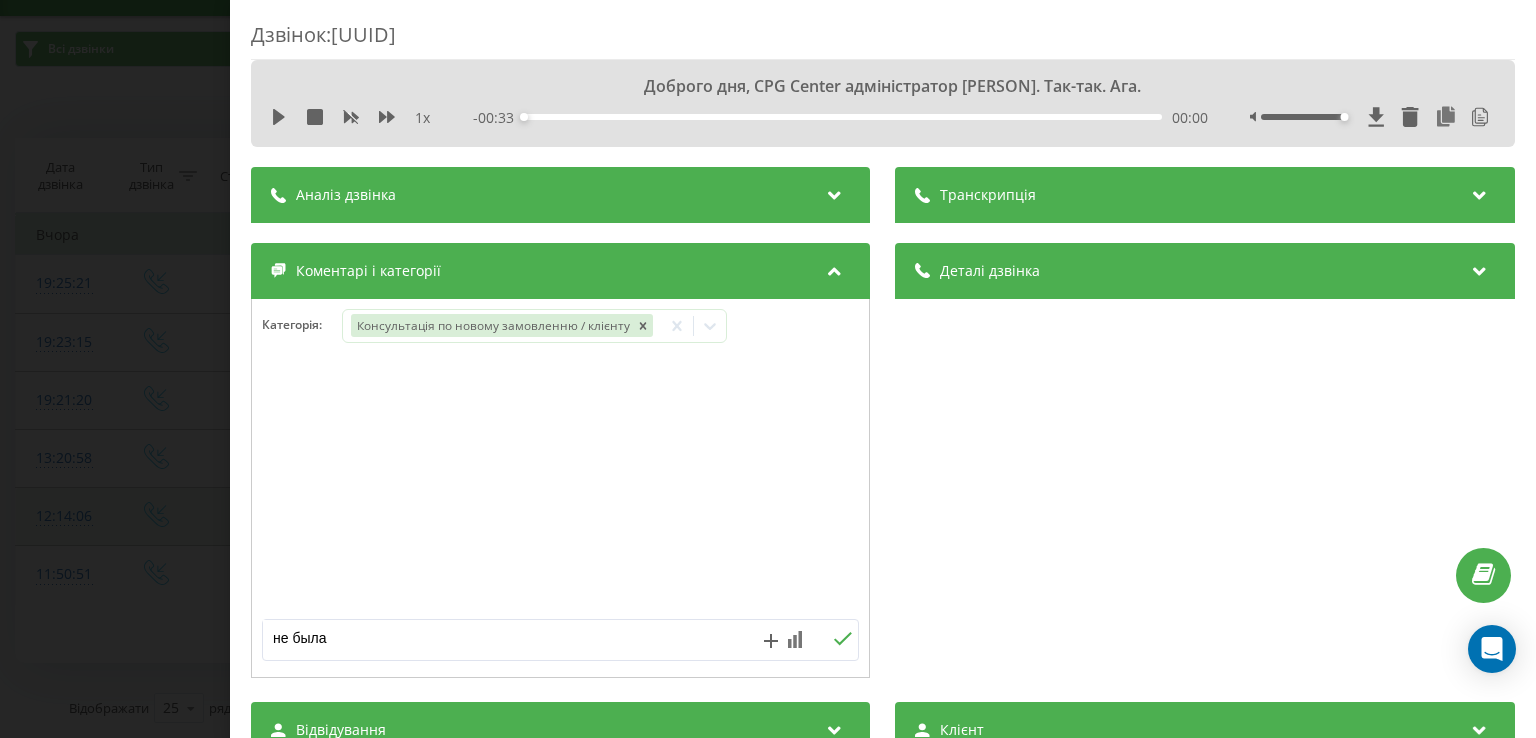 click 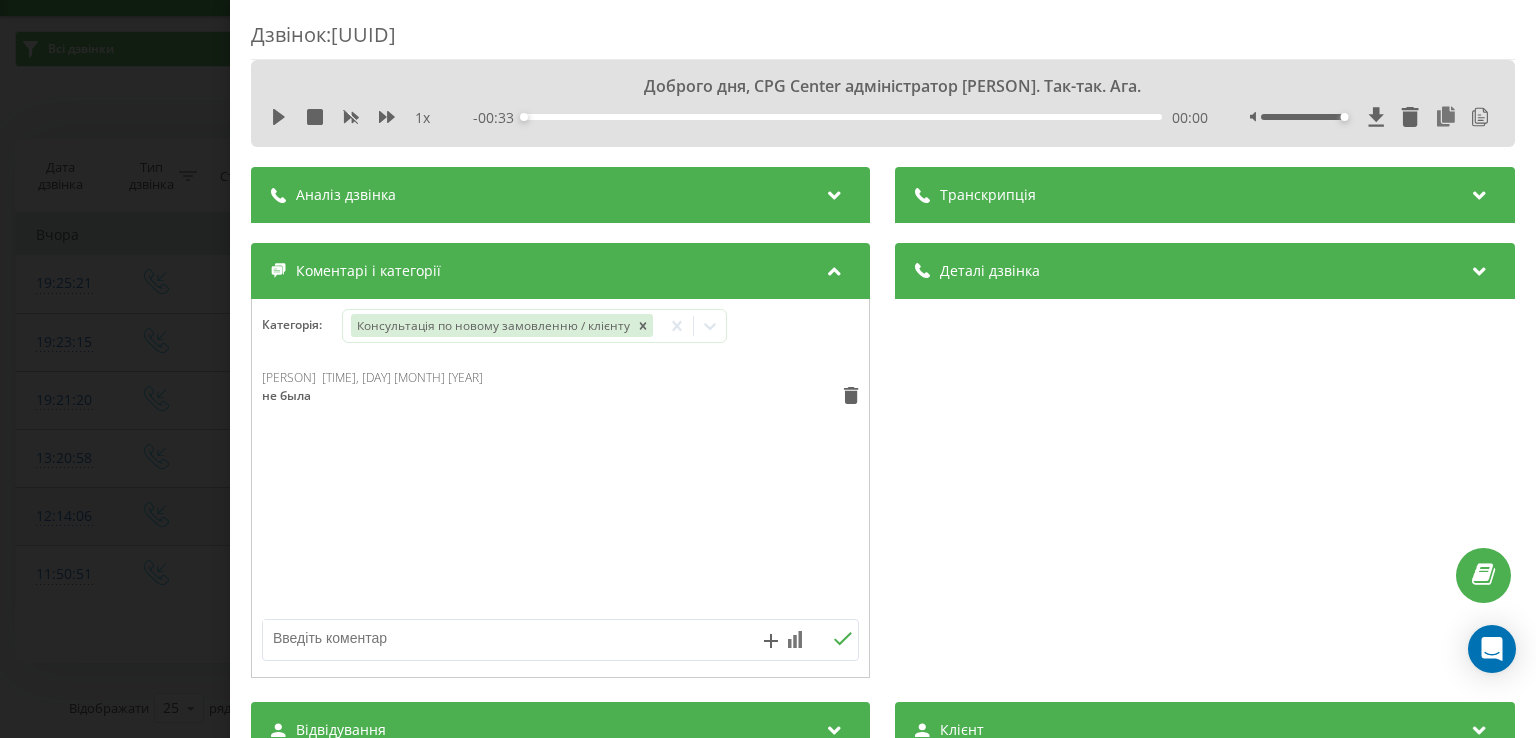 click on "Дзвінок :  ua2_-1754216458.11717386 Доброго дня, CPG Center адміністратор Олександра. Так-так. Ага.   1 x  - 00:33 00:00   00:00   Транскрипція 00:00 Доброго дня, CPG Center адміністратор Олександра. Так-так. Ага. 00:00 Алло, доброго дня. Олександра а я сьогодні записувалася на 16:30 з чоловіком 00:10 Я хочу відмінити свій візит щоб мий чоловік не дуже добре почивається 00:14 Добро, добру, одужуєте тоді до зустріча. Будемо чекати, да? До побачити. Ничего, да? До побачите і вам навзаєм 00:16 Щоб не було ніяких інфекцій і заражень 00:19 Тобто хочу його сьогодні відміти це 00:21 Наступного разу перезапишемо все добре? 4" at bounding box center [768, 369] 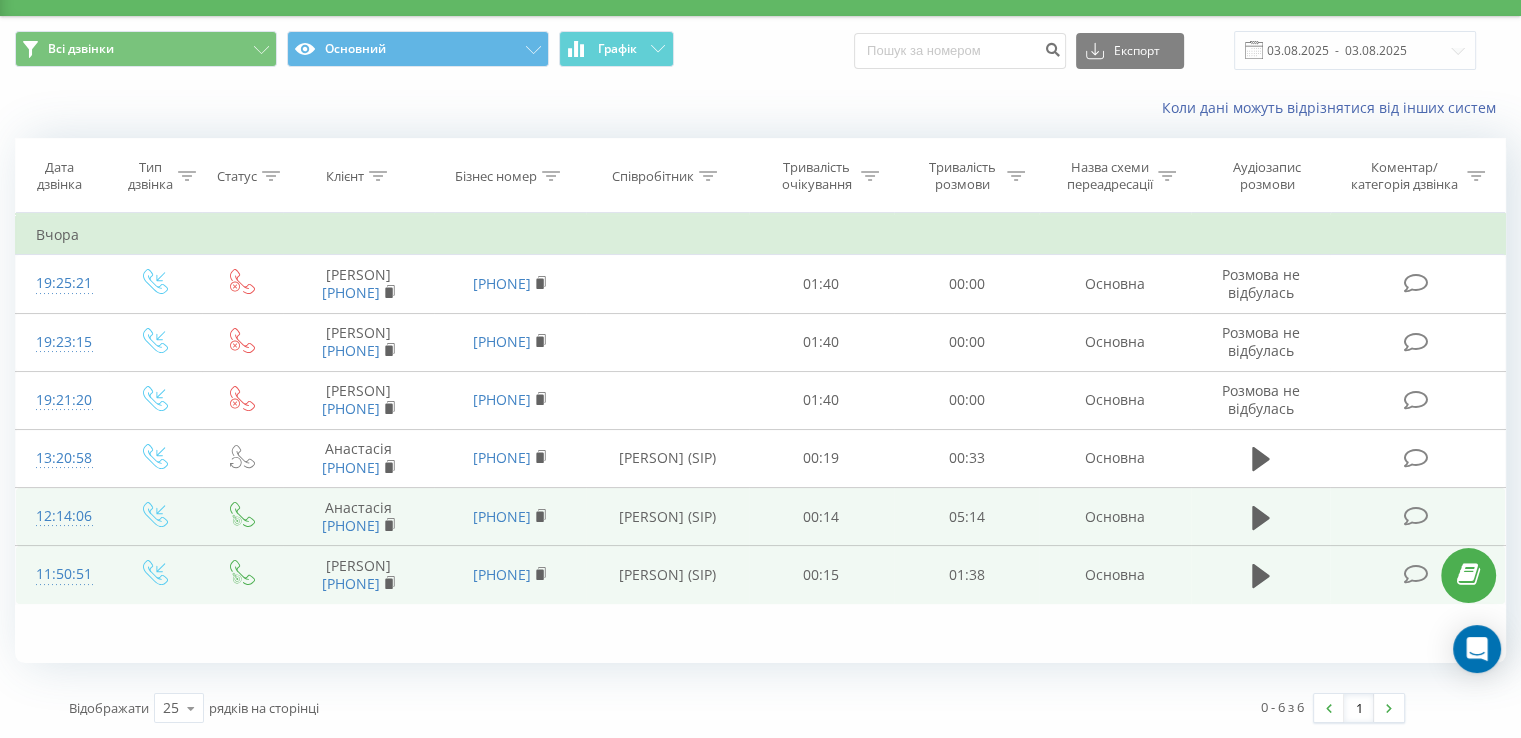 scroll, scrollTop: 76, scrollLeft: 0, axis: vertical 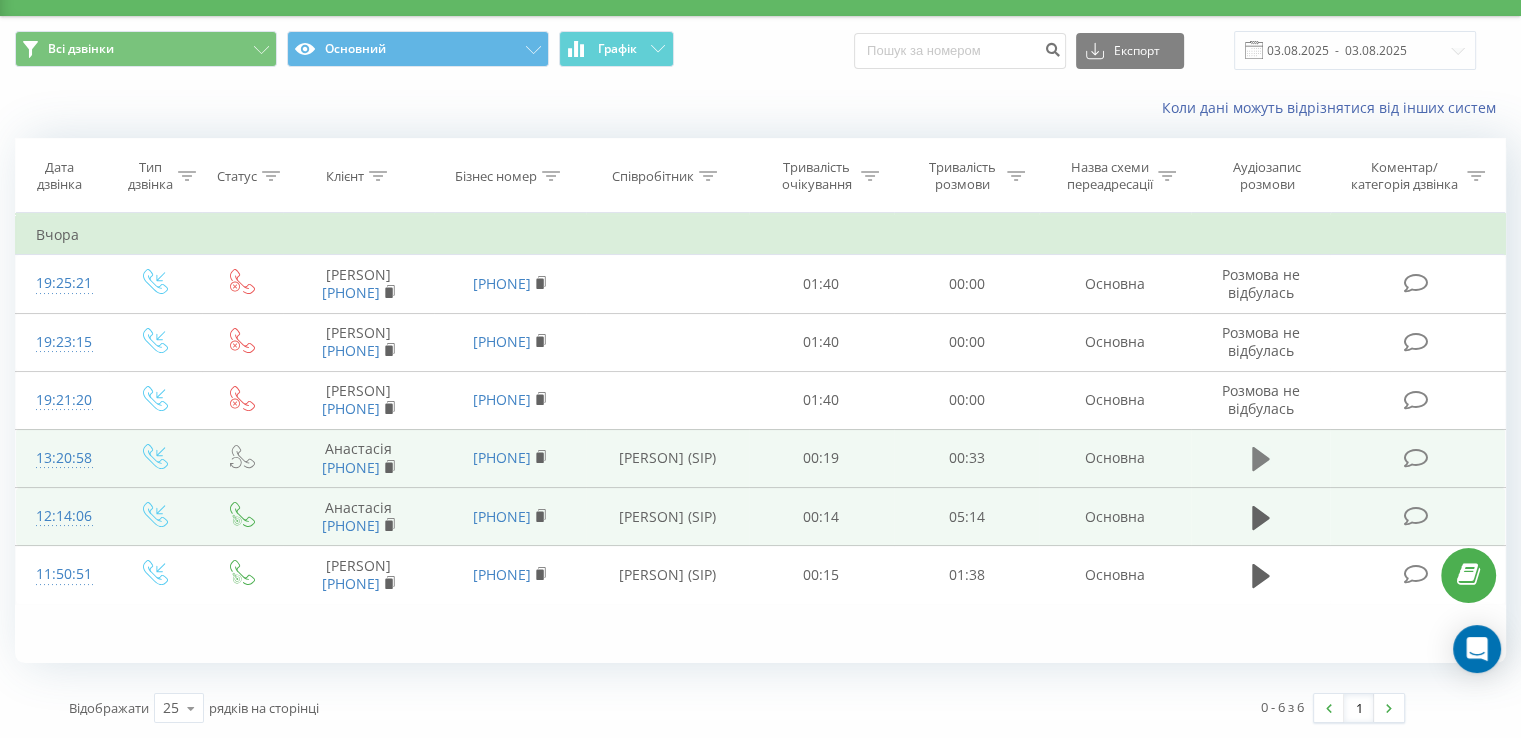 click 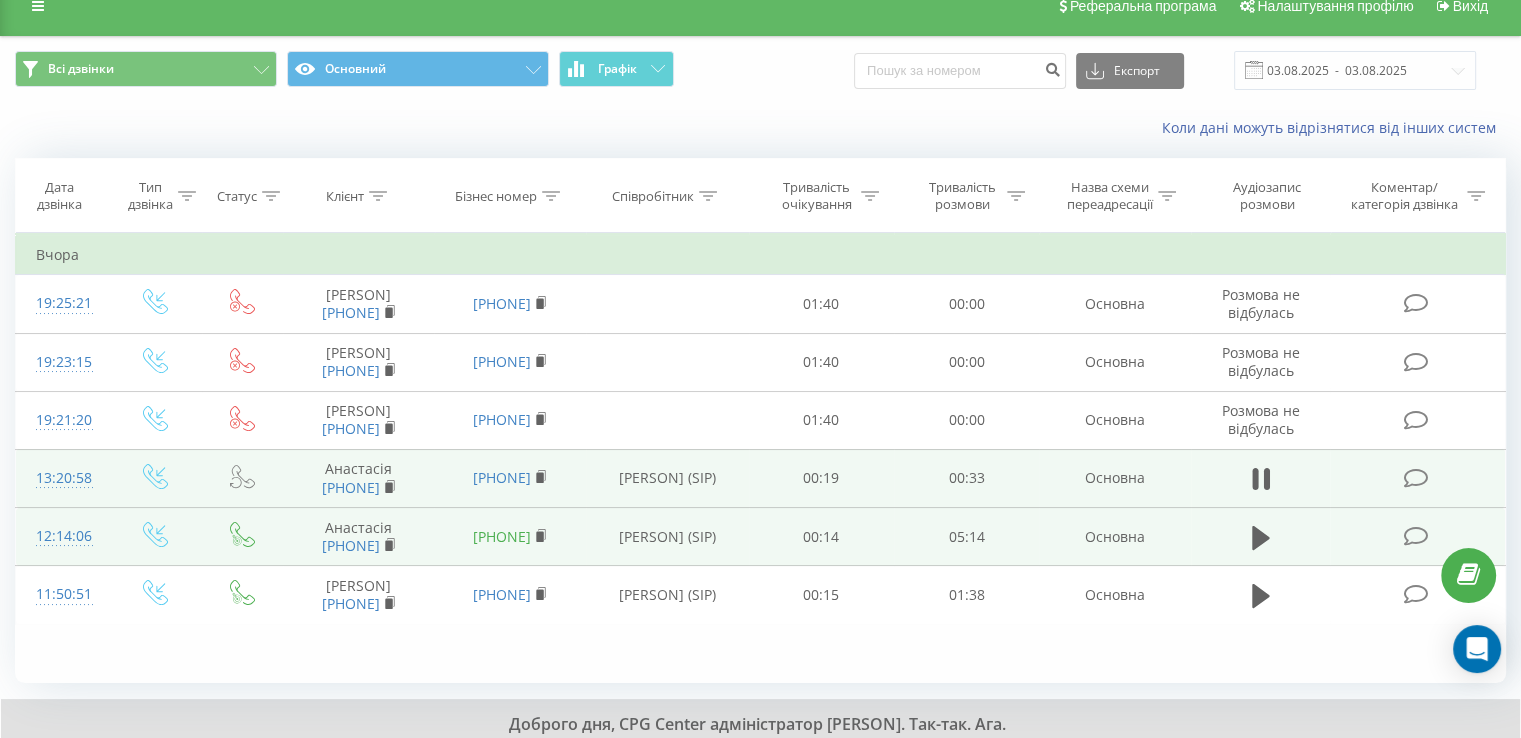 scroll, scrollTop: 0, scrollLeft: 0, axis: both 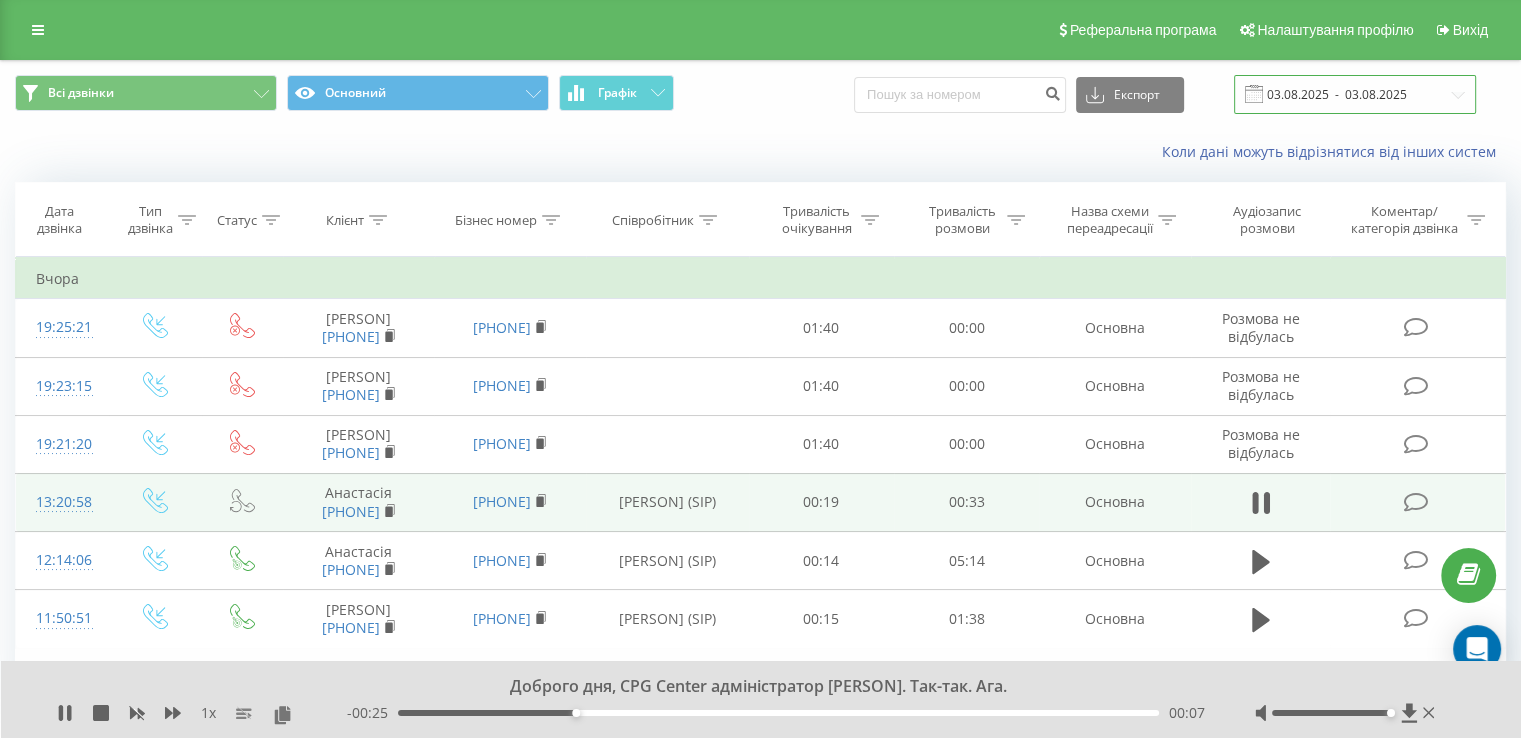 click on "03.08.2025  -  03.08.2025" at bounding box center [1355, 94] 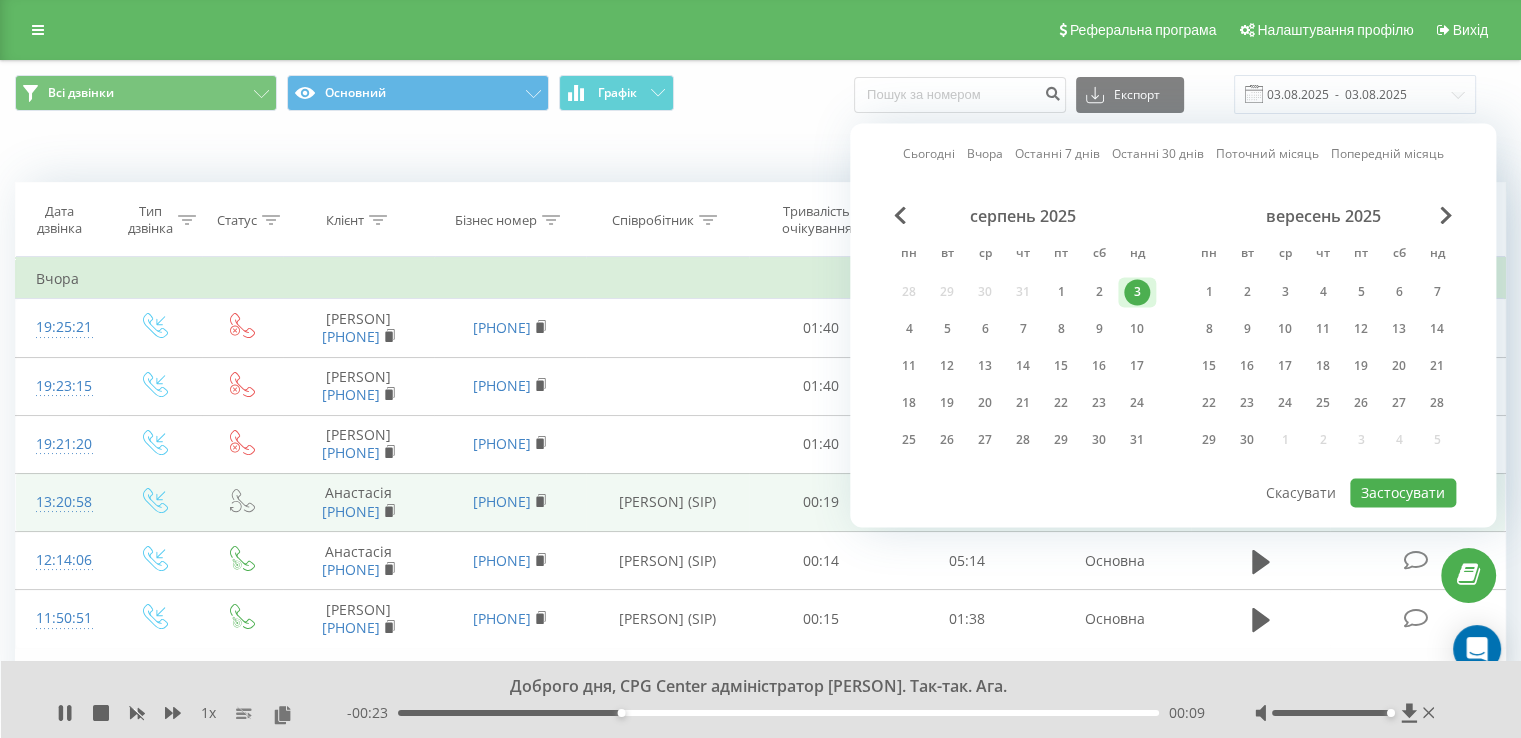 drag, startPoint x: 916, startPoint y: 325, endPoint x: 1284, endPoint y: 453, distance: 389.62546 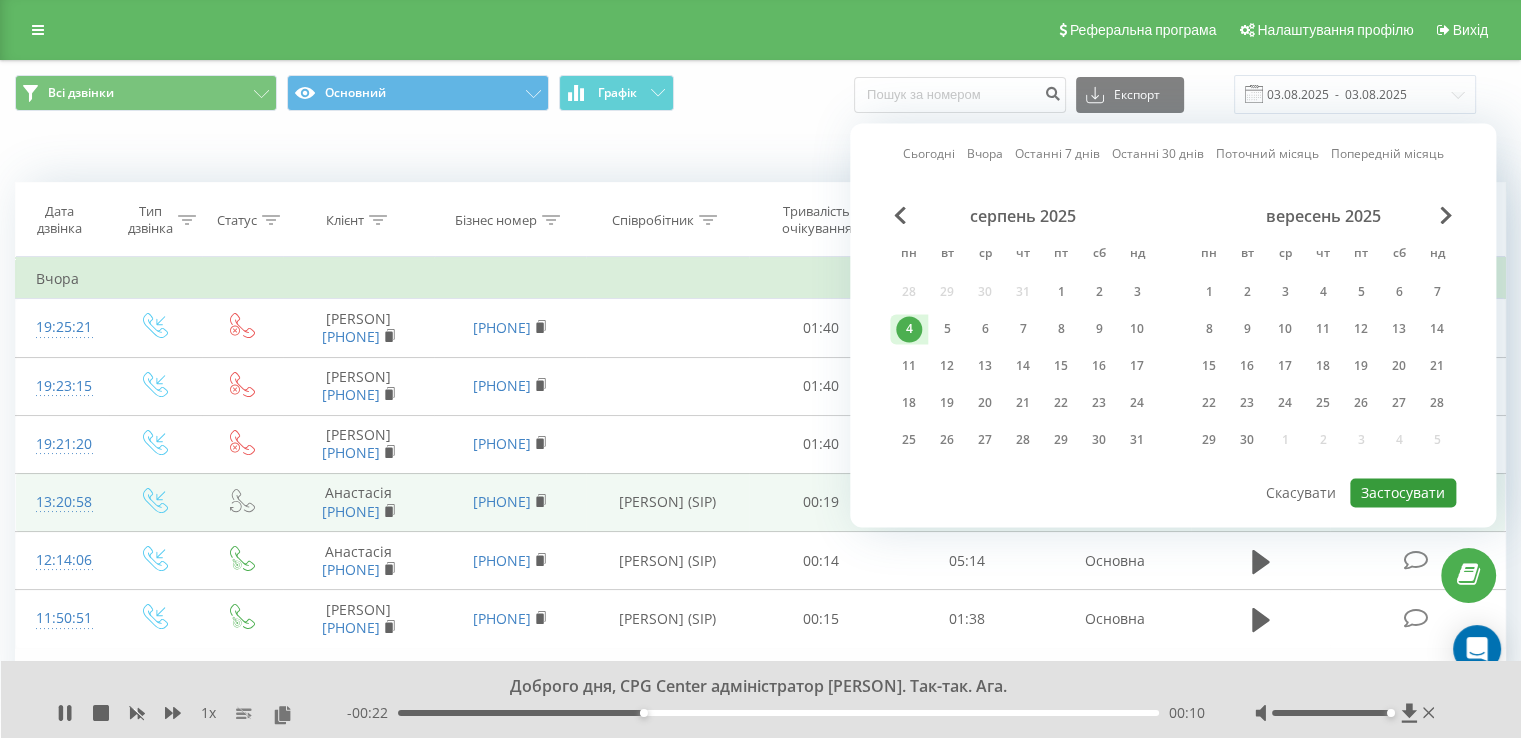 click on "Застосувати" at bounding box center (1403, 492) 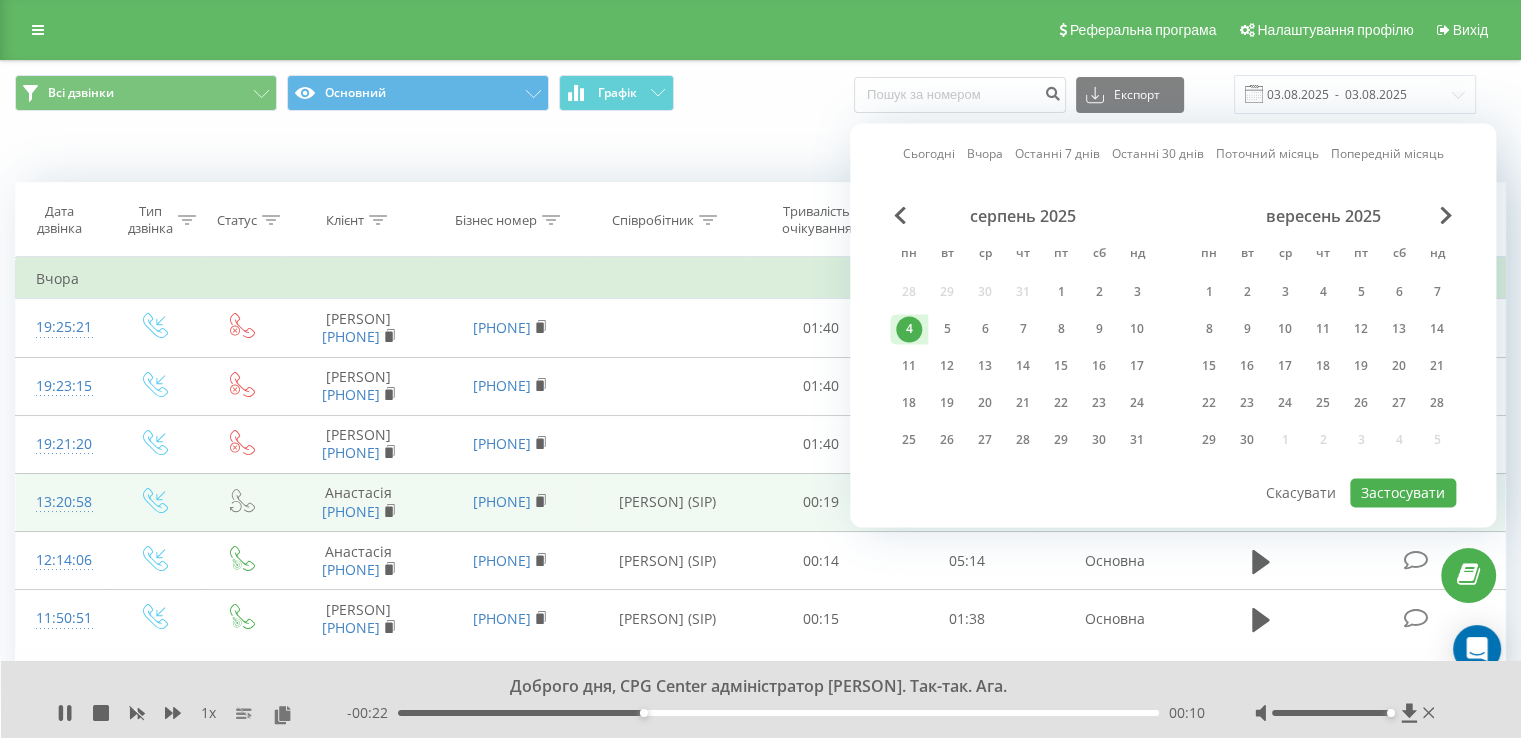 type on "04.08.2025  -  04.08.2025" 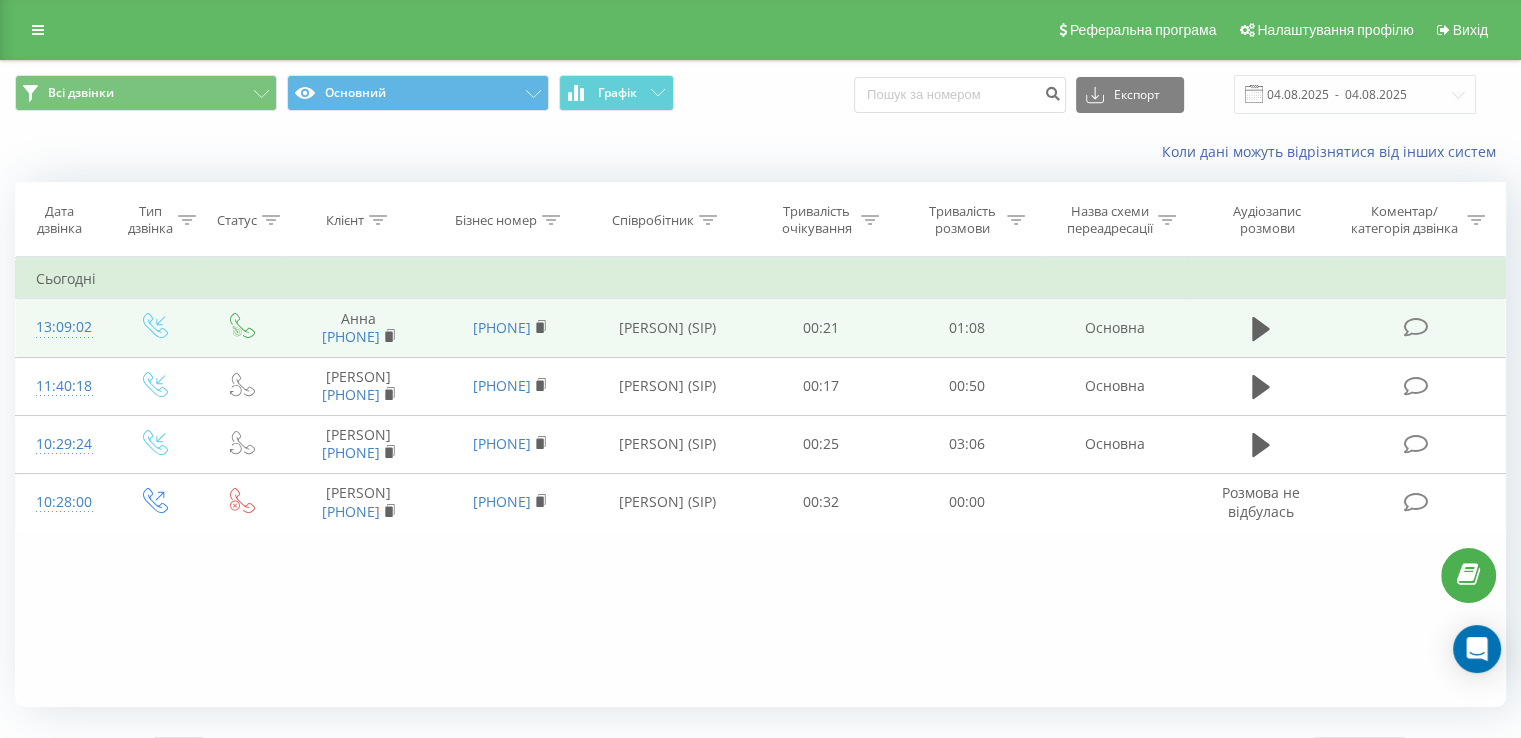 click at bounding box center (1417, 328) 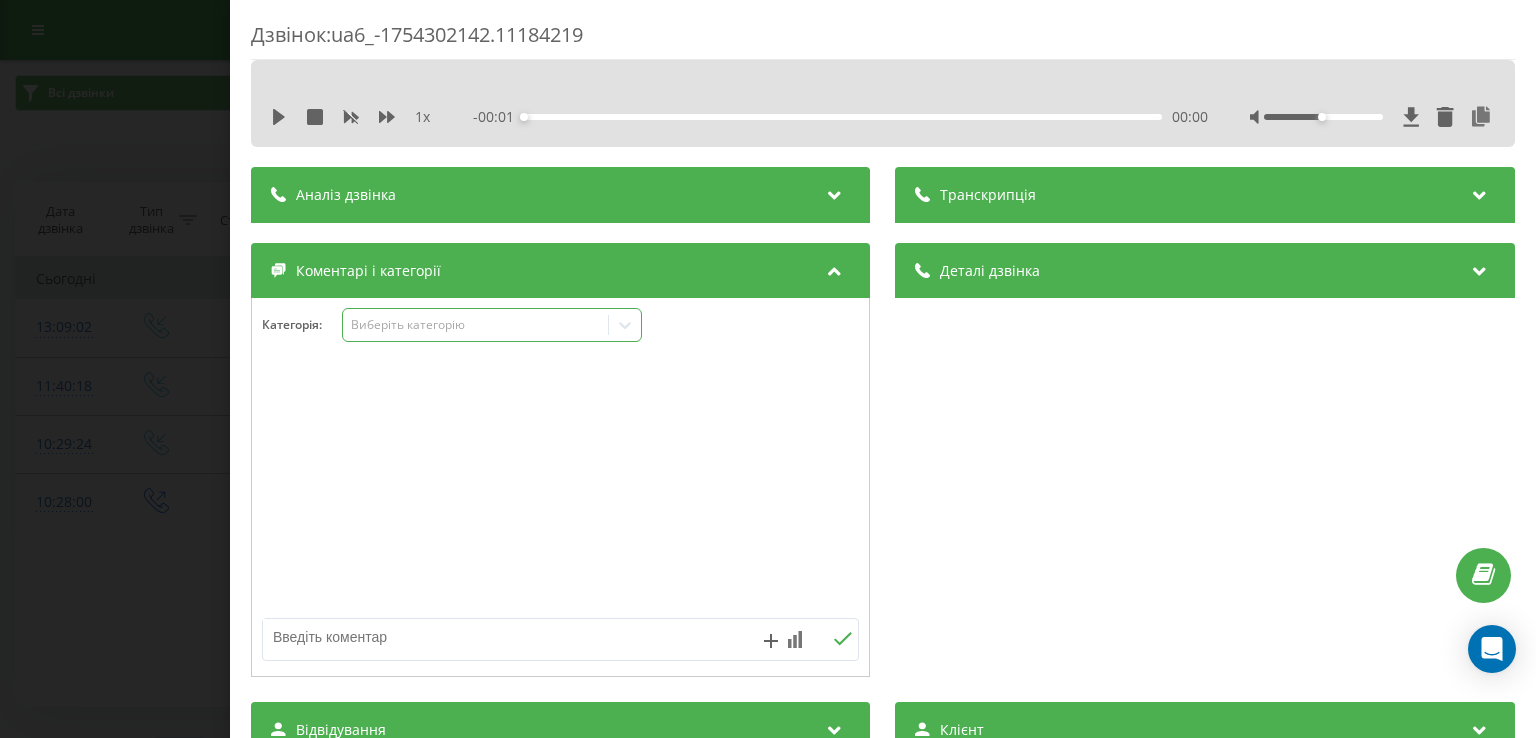 click on "Виберіть категорію" at bounding box center [476, 325] 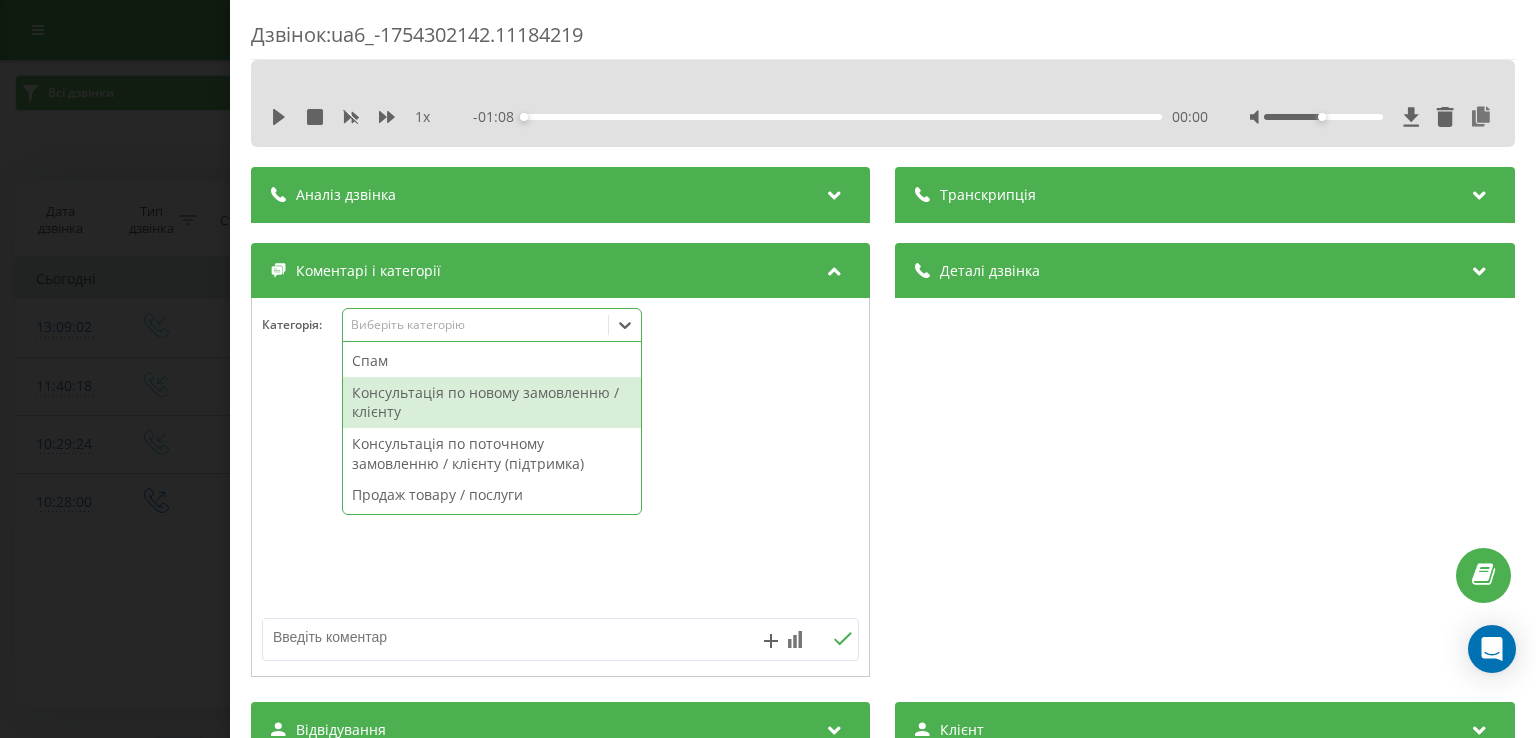 click on "Консультація по новому замовленню / клієнту" at bounding box center [492, 402] 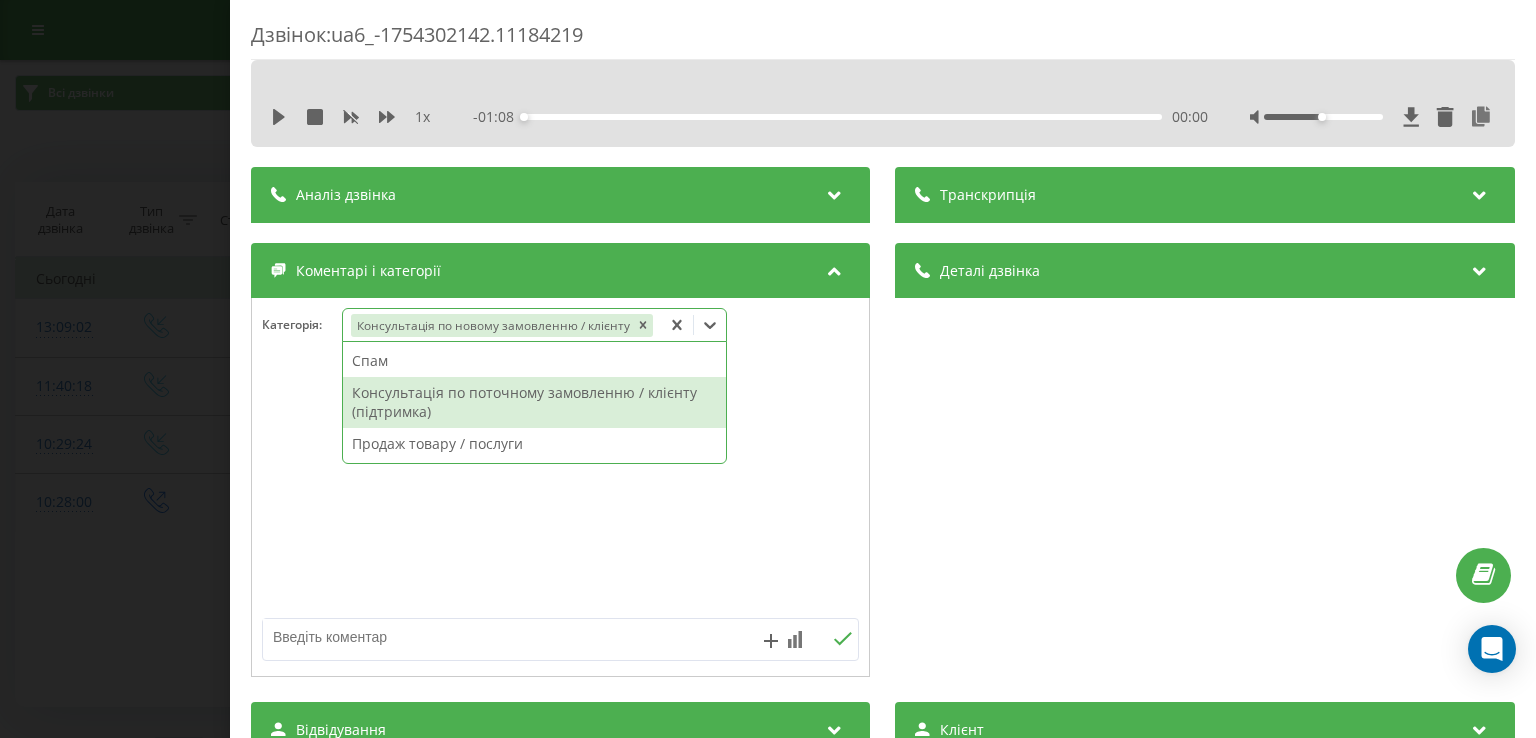 click on "Консультація по поточному замовленню / клієнту (підтримка)" at bounding box center [534, 402] 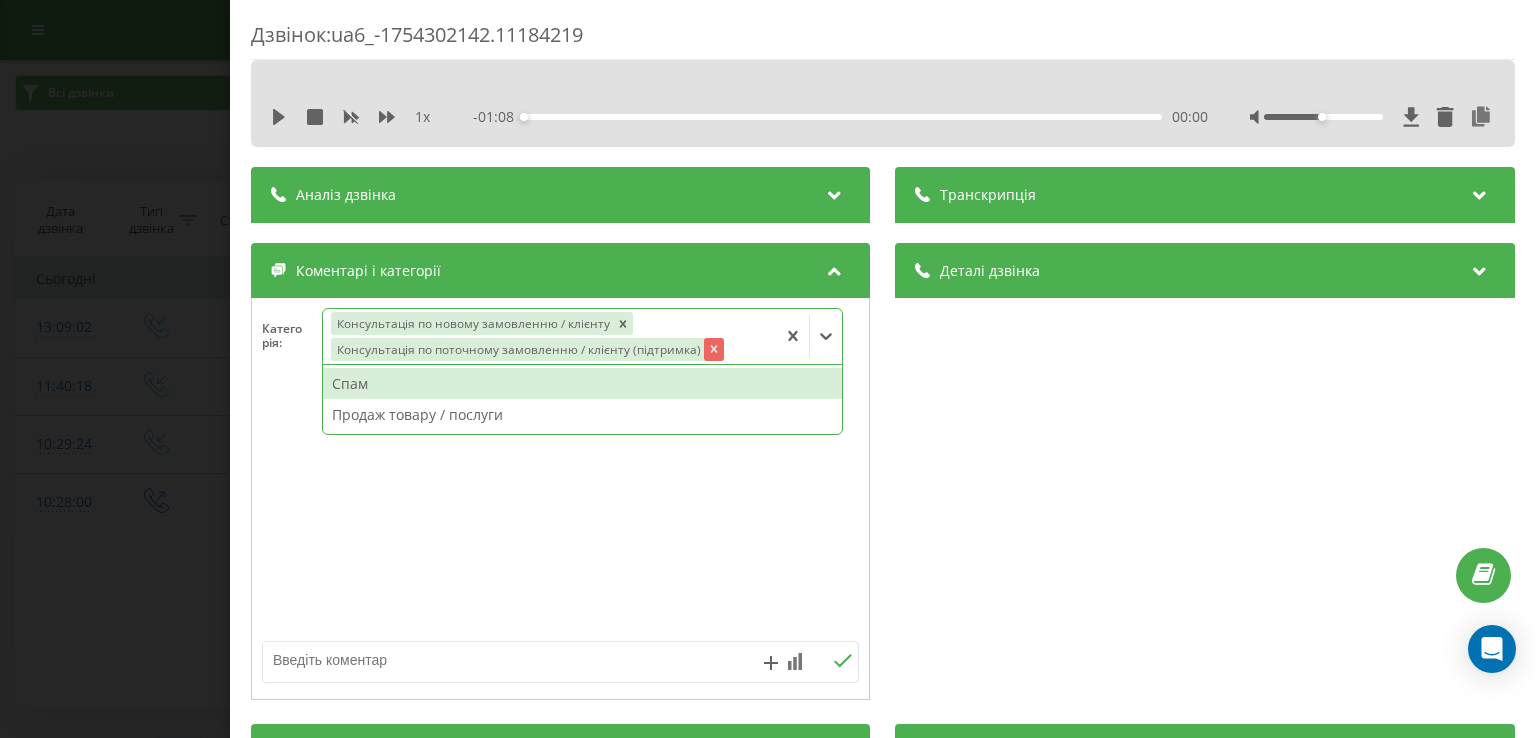 click 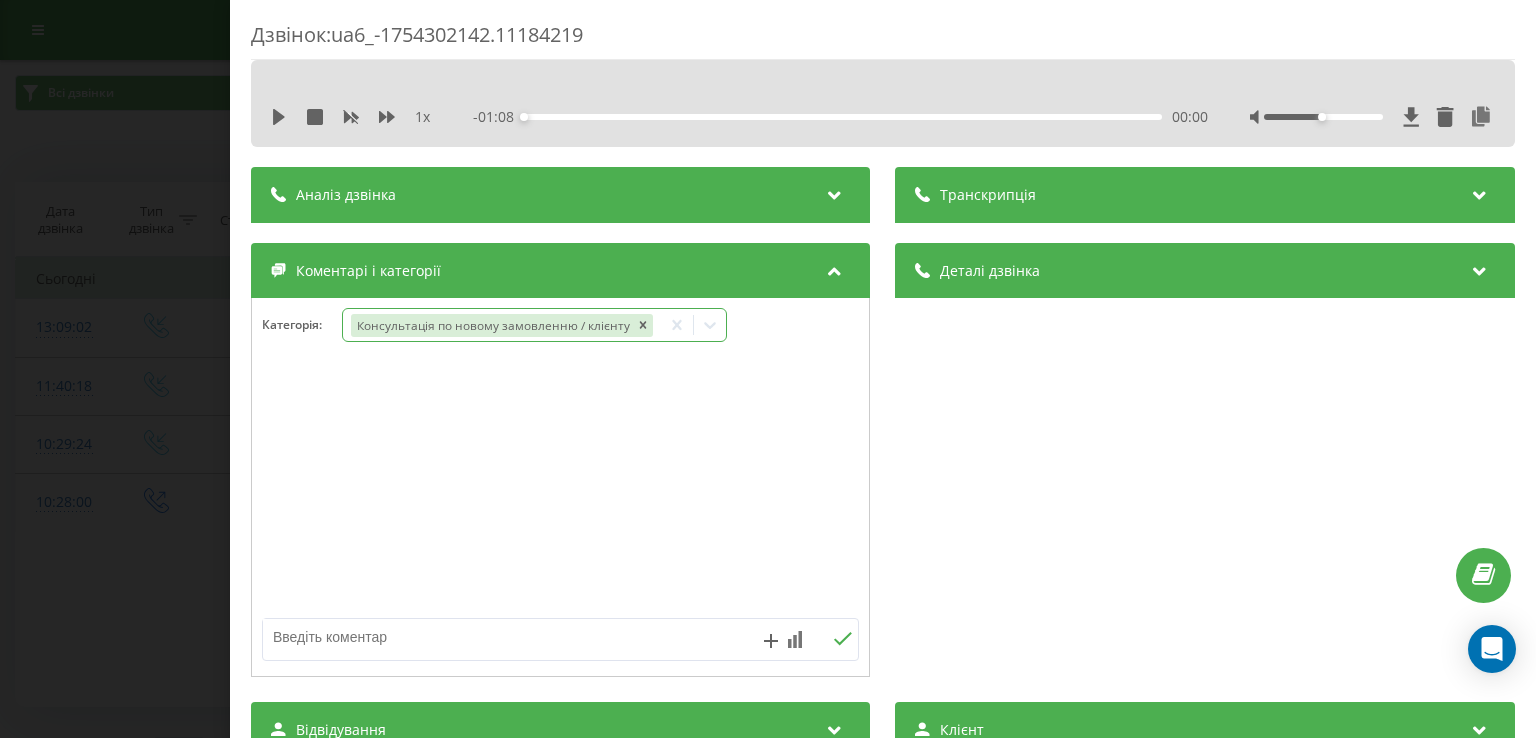 paste on "не была" 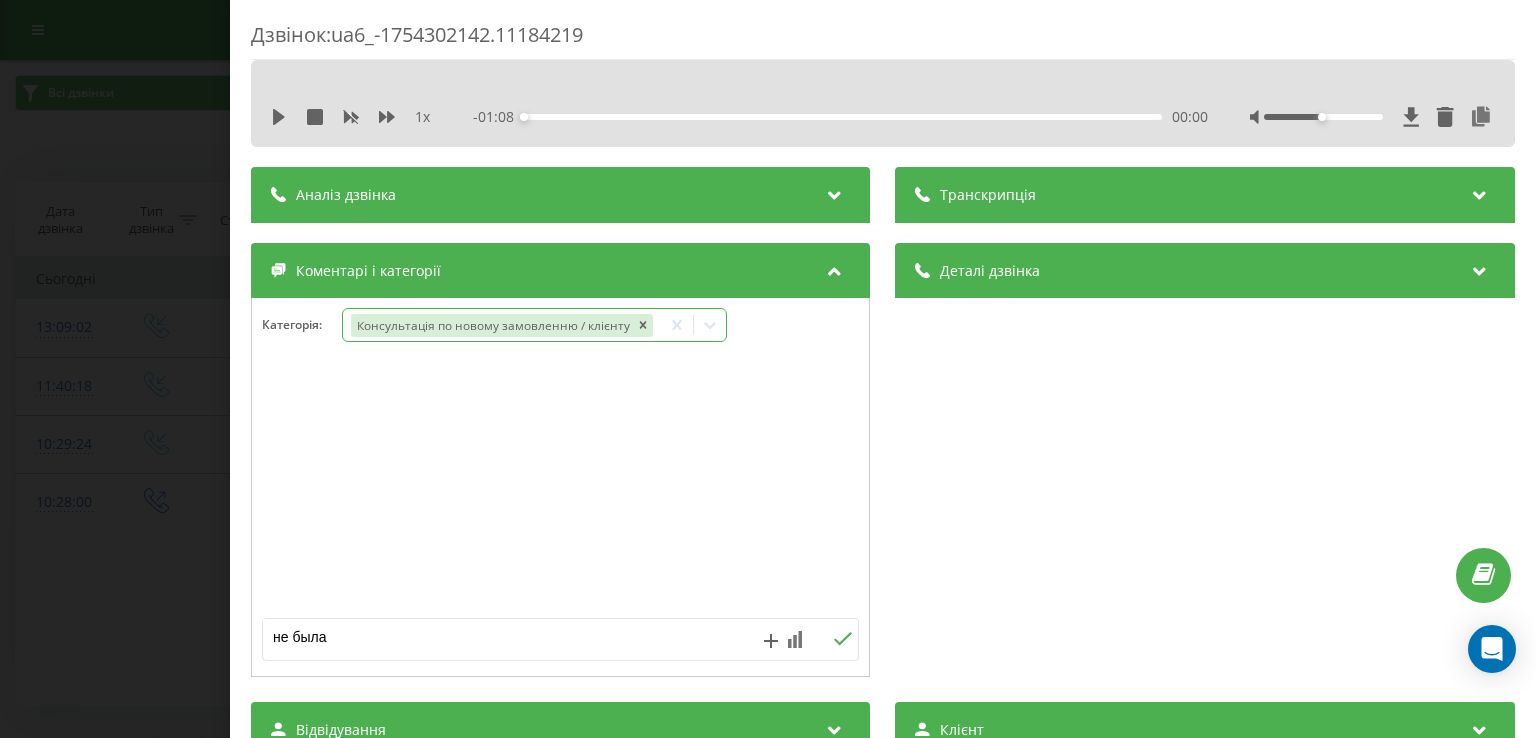 type on "не была" 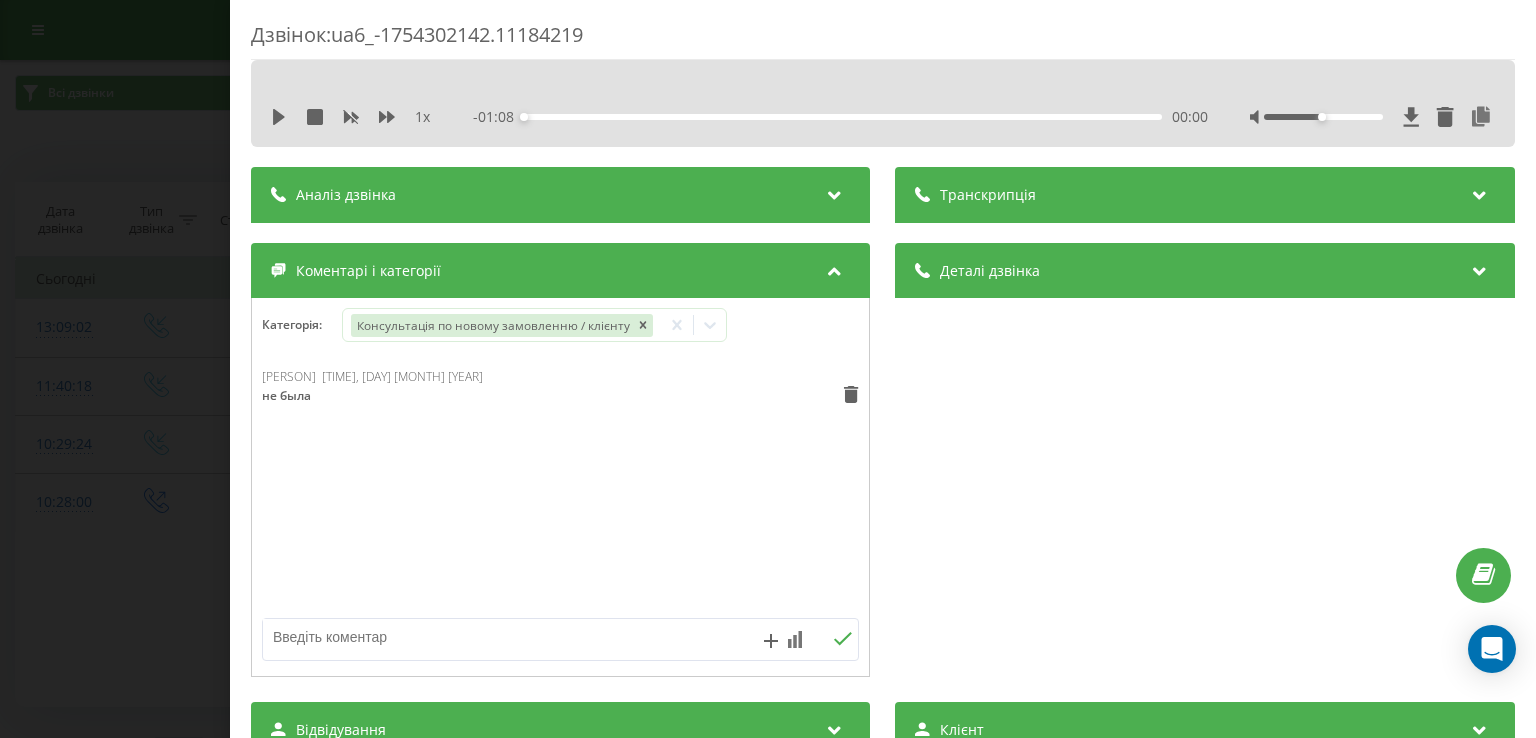 click on "Дзвінок :  ua6_-1754302142.11184219   1 x  - 01:08 00:00   00:00   Транскрипція Для AI-аналізу майбутніх дзвінків  налаштуйте та активуйте профіль на сторінці . Якщо профіль вже є і дзвінок відповідає його умовам, оновіть сторінку через 10 хвилин - AI аналізує поточний дзвінок. Аналіз дзвінка Для AI-аналізу майбутніх дзвінків  налаштуйте та активуйте профіль на сторінці . Якщо профіль вже є і дзвінок відповідає його умовам, оновіть сторінку через 10 хвилин - AI аналізує поточний дзвінок. Деталі дзвінка Загальне Дата дзвінка 2025-08-04 13:09:02 Тип дзвінка Вхідний Статус дзвінка Цільовий 380503350617 :" at bounding box center (768, 369) 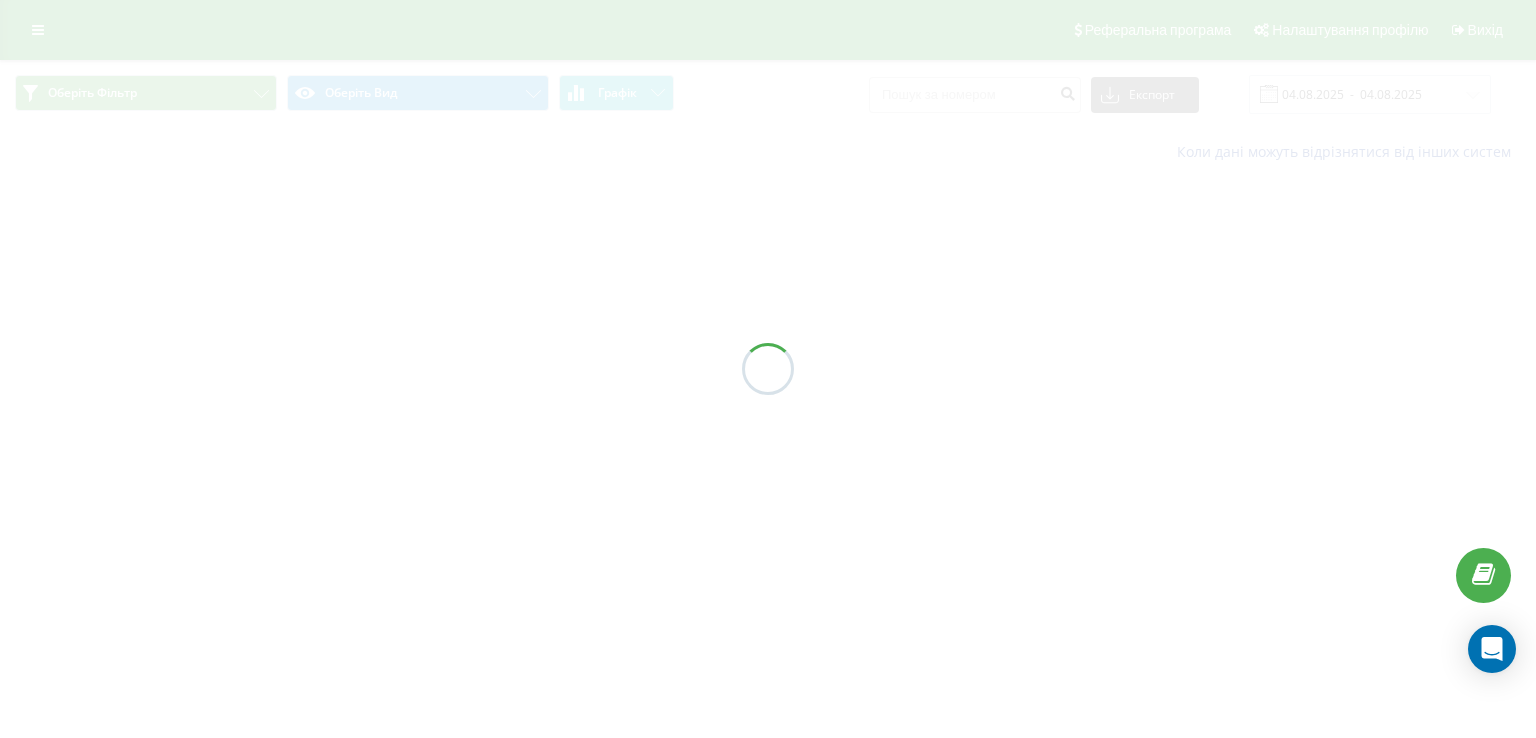 scroll, scrollTop: 0, scrollLeft: 0, axis: both 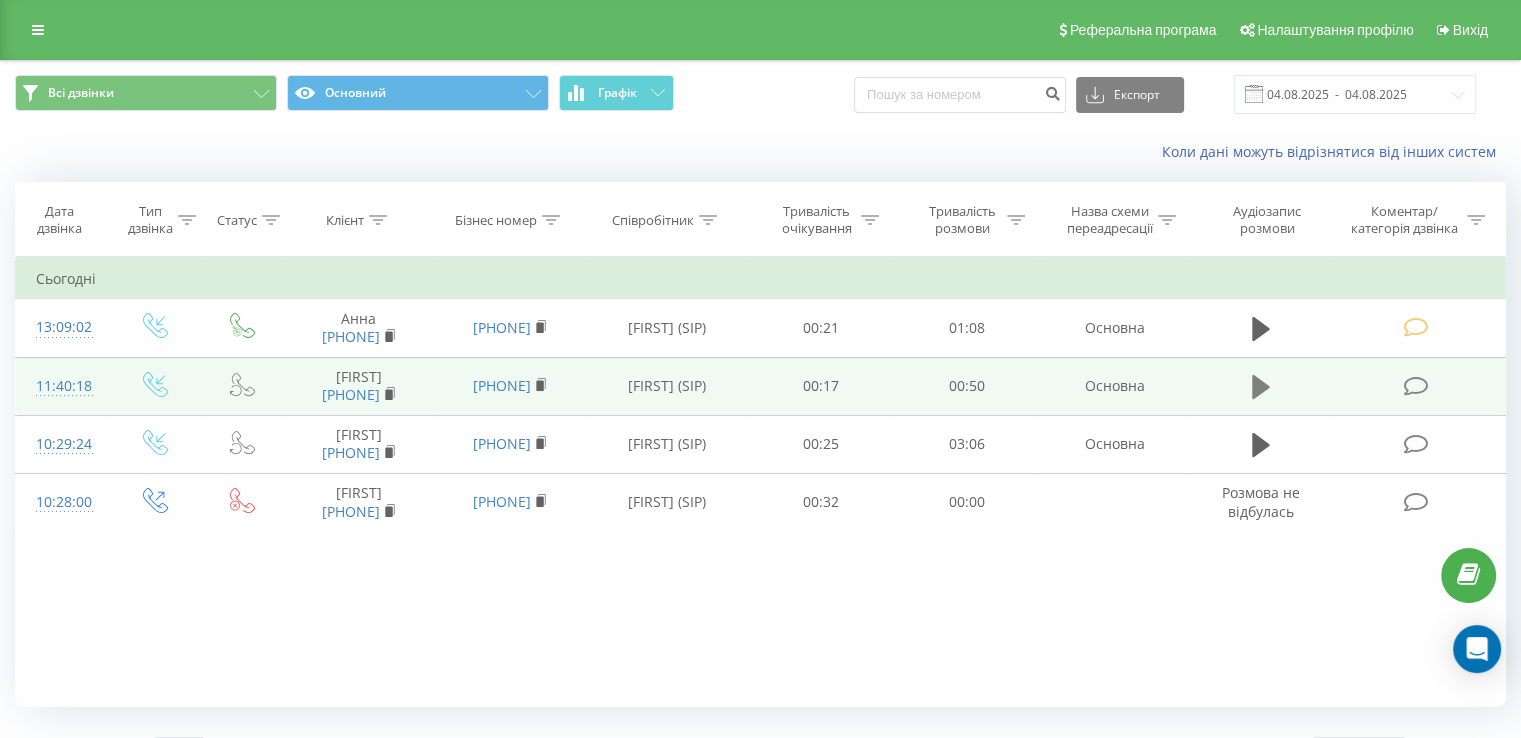 click 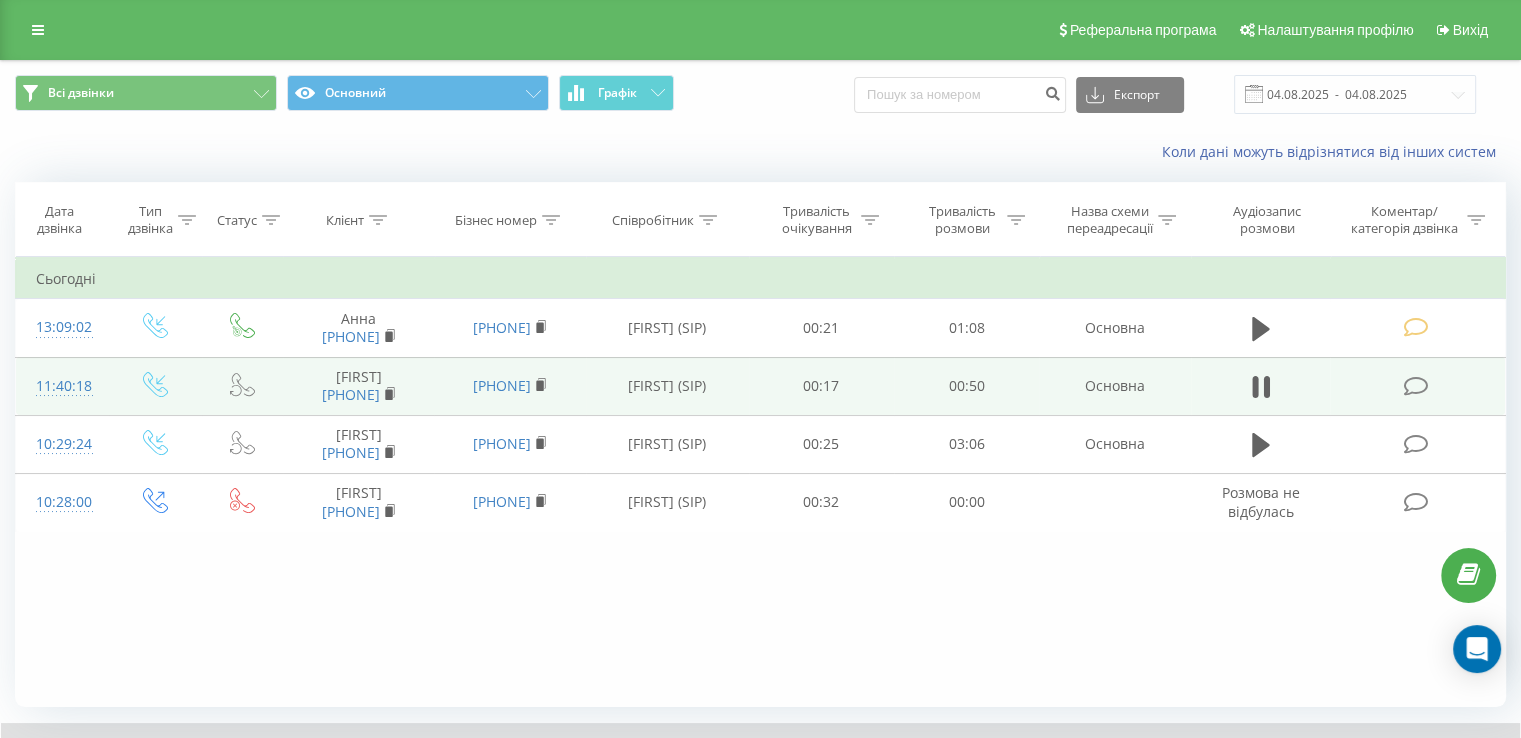 click on "АЛО   1 x  - 00:48 00:02   00:02" at bounding box center (760, 761) 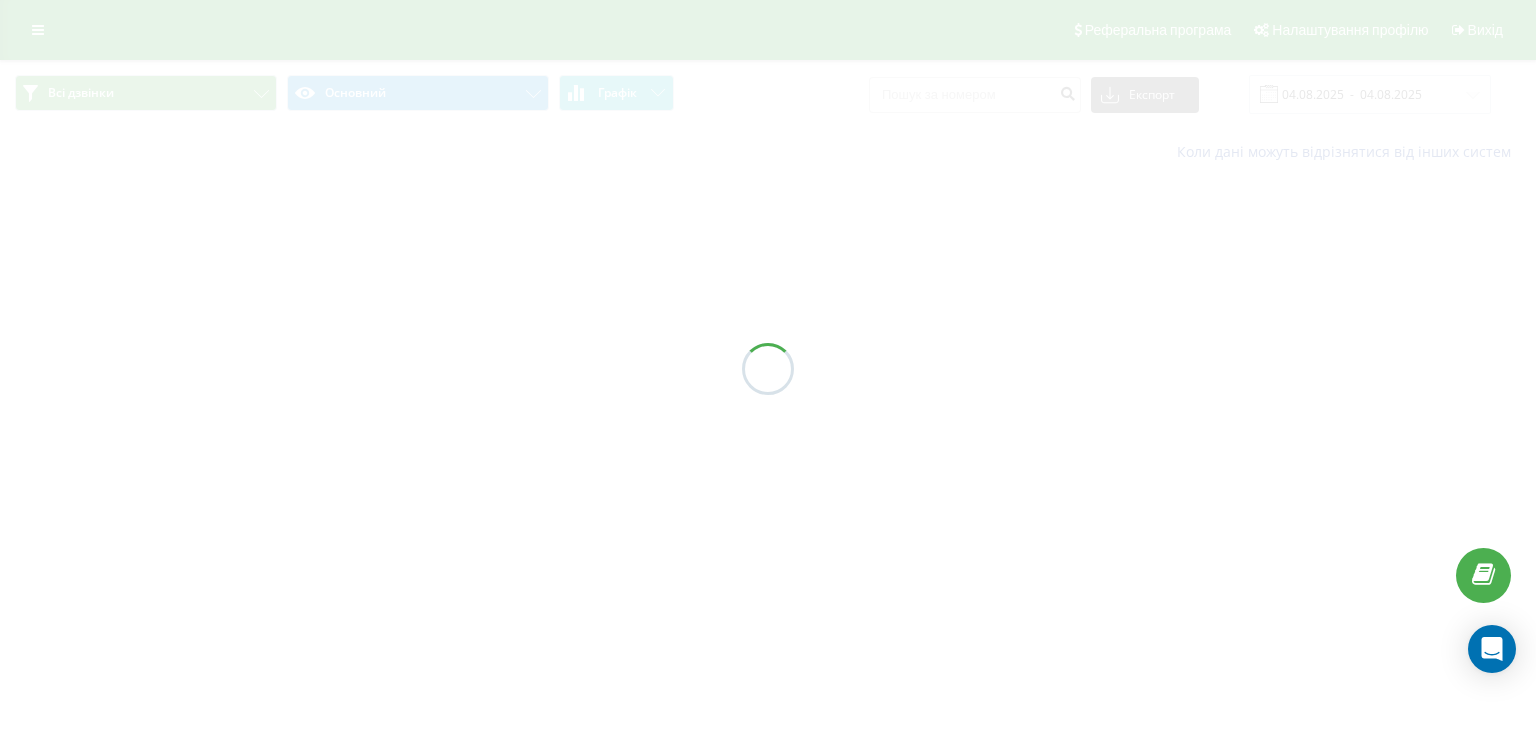 scroll, scrollTop: 0, scrollLeft: 0, axis: both 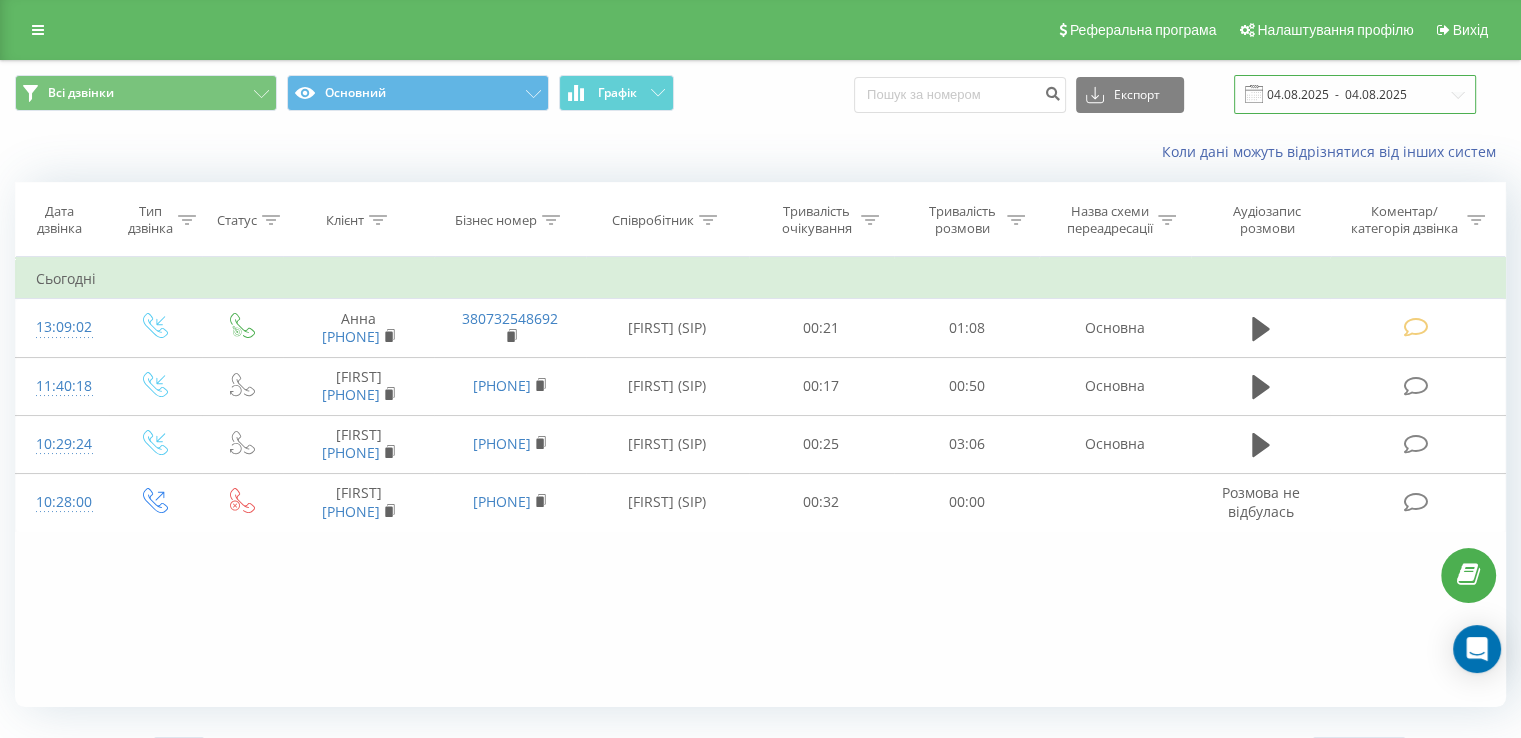 click on "04.08.2025  -  04.08.2025" at bounding box center (1355, 94) 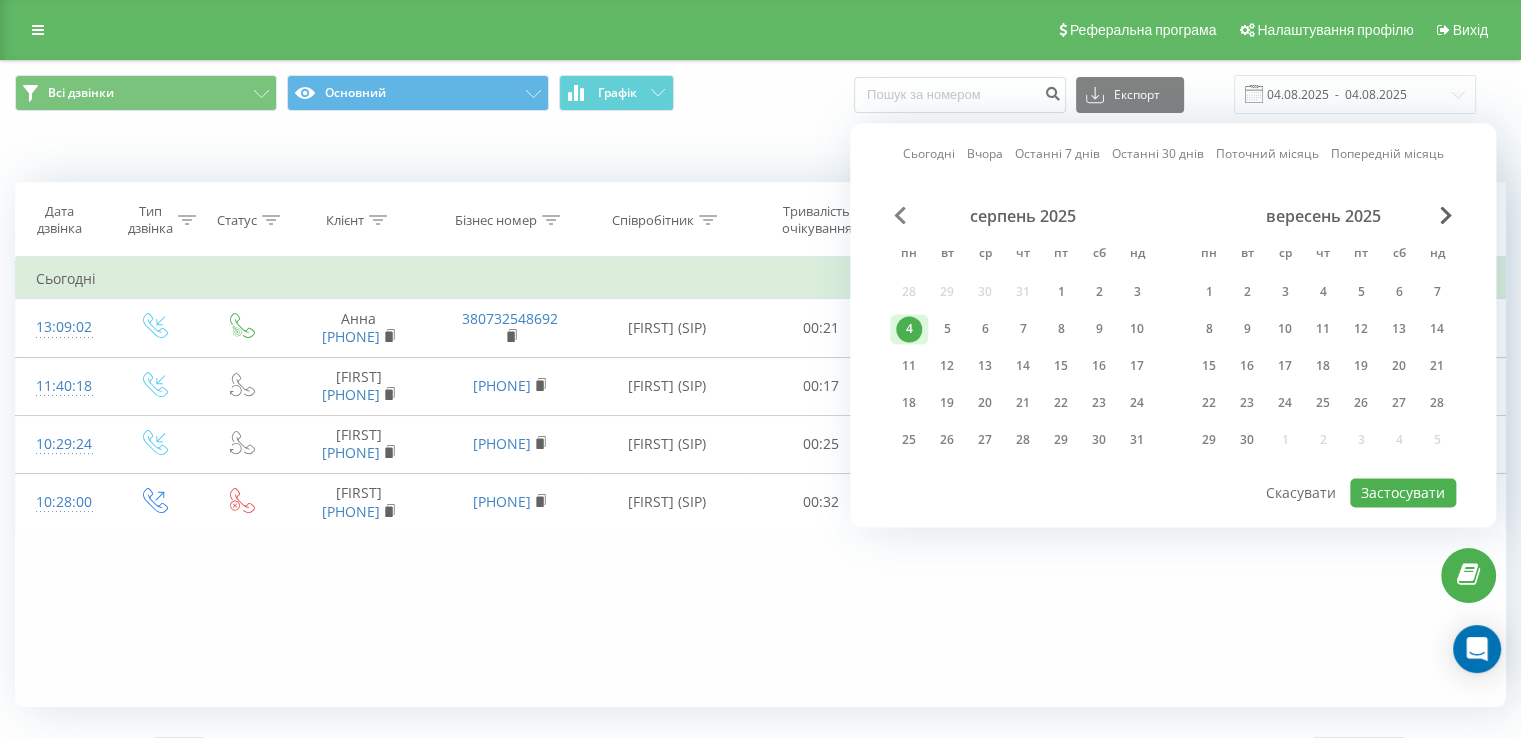 click at bounding box center (900, 215) 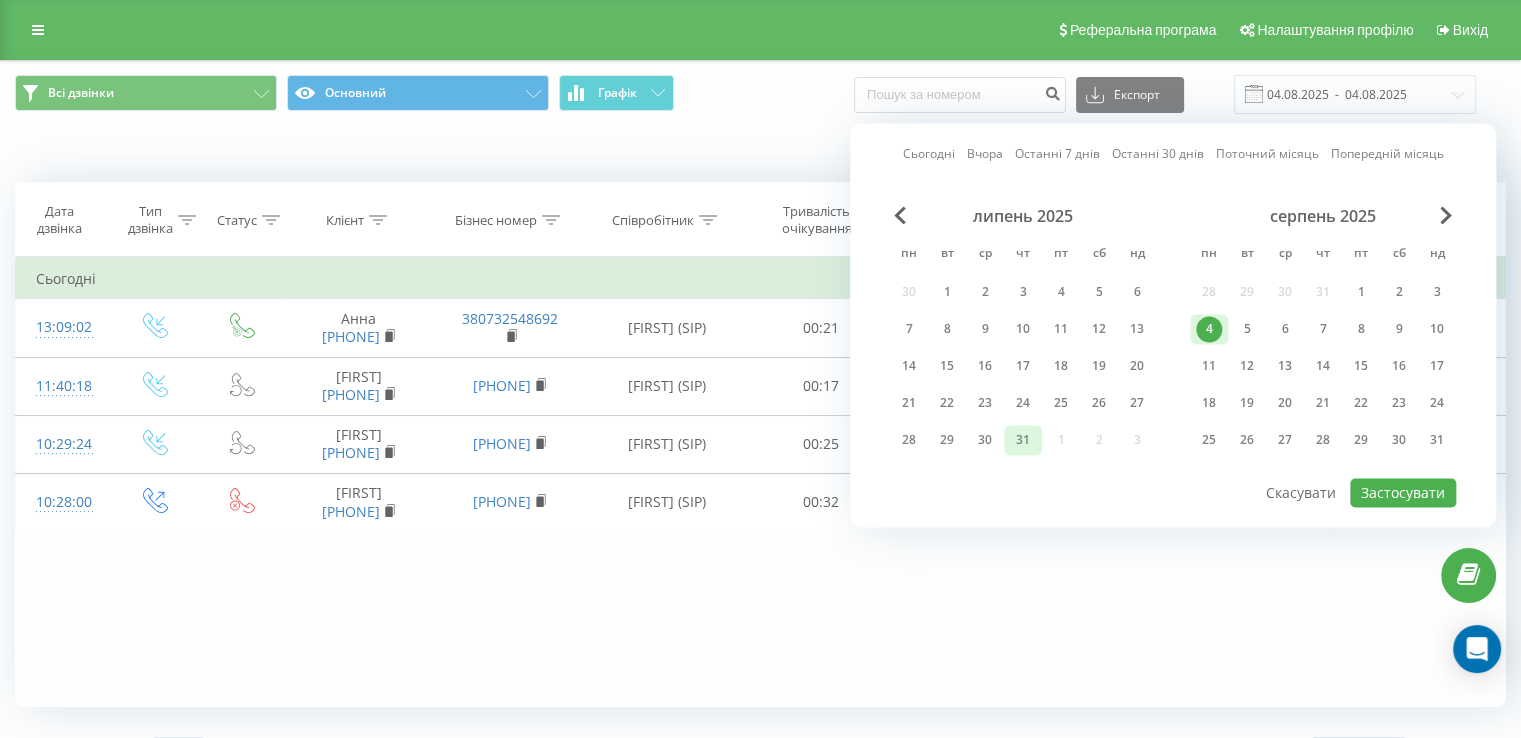 click on "31" at bounding box center [1023, 440] 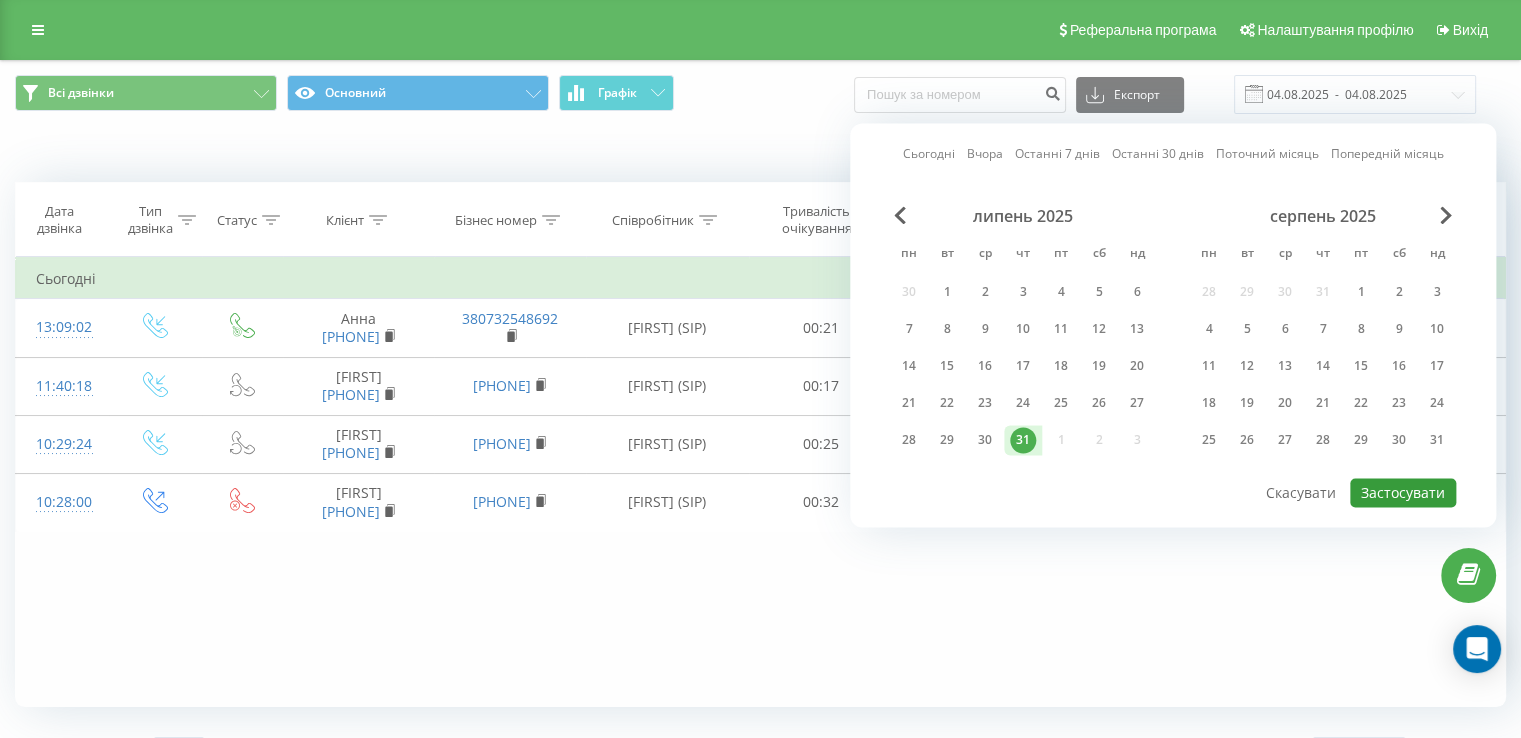 click on "Застосувати" at bounding box center [1403, 492] 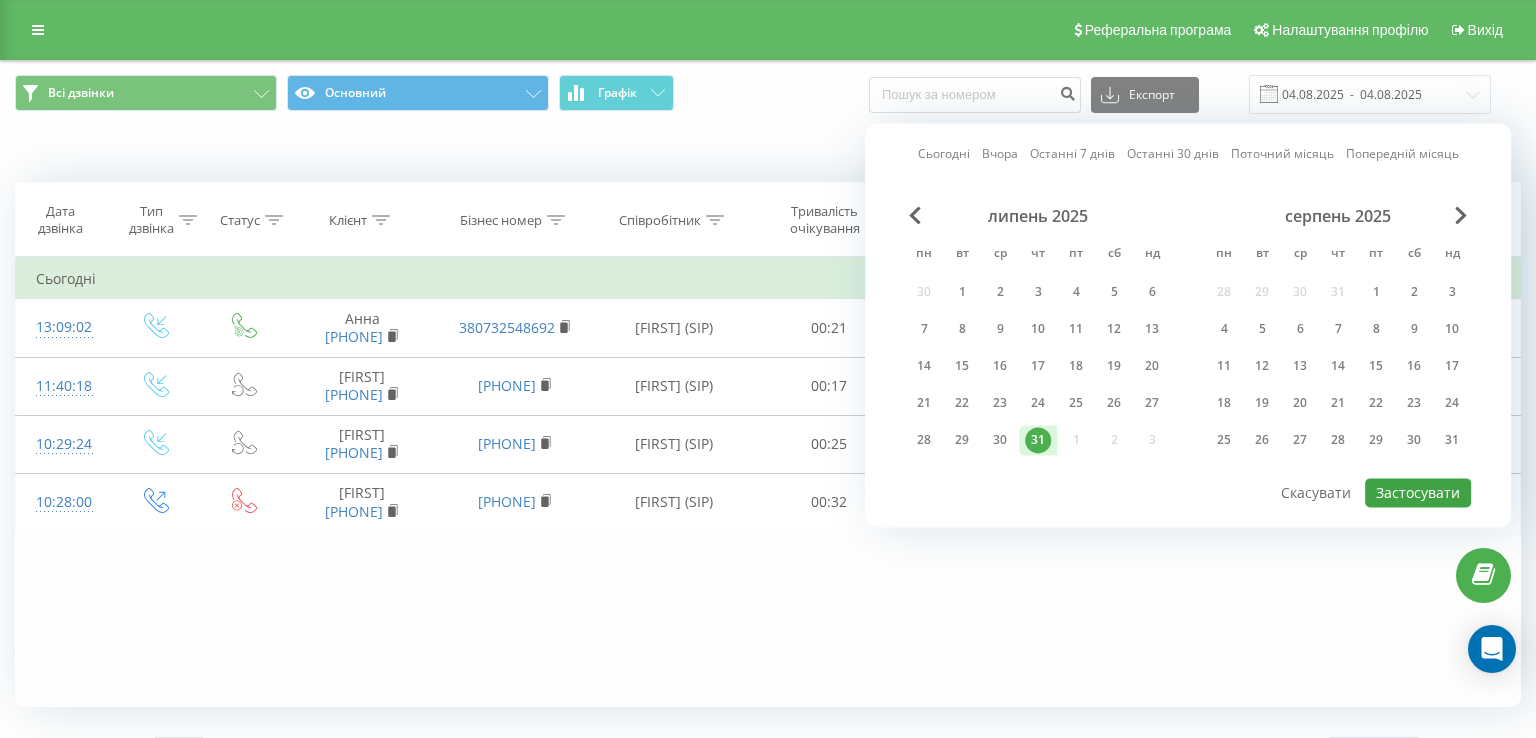 type on "31.07.2025  -  31.07.2025" 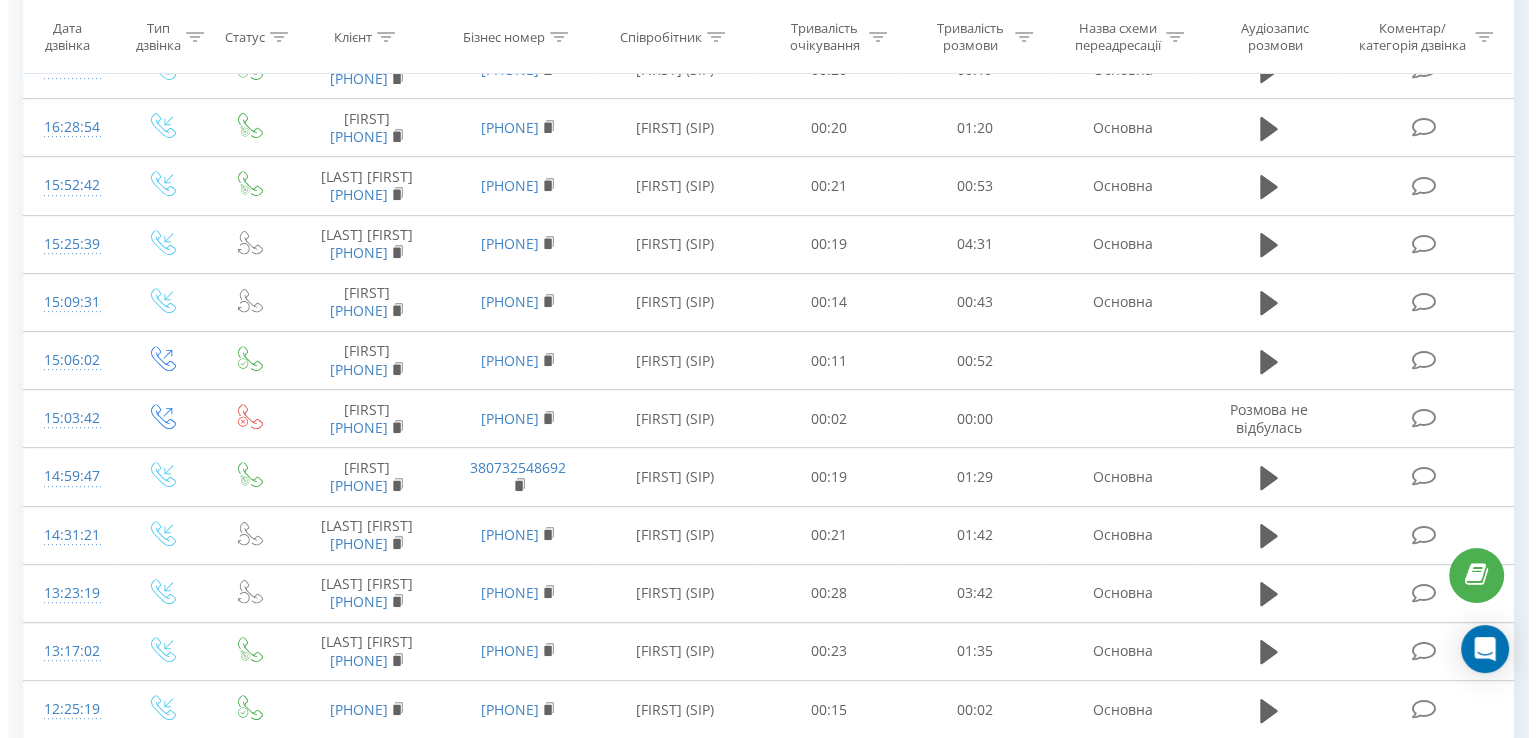 scroll, scrollTop: 800, scrollLeft: 0, axis: vertical 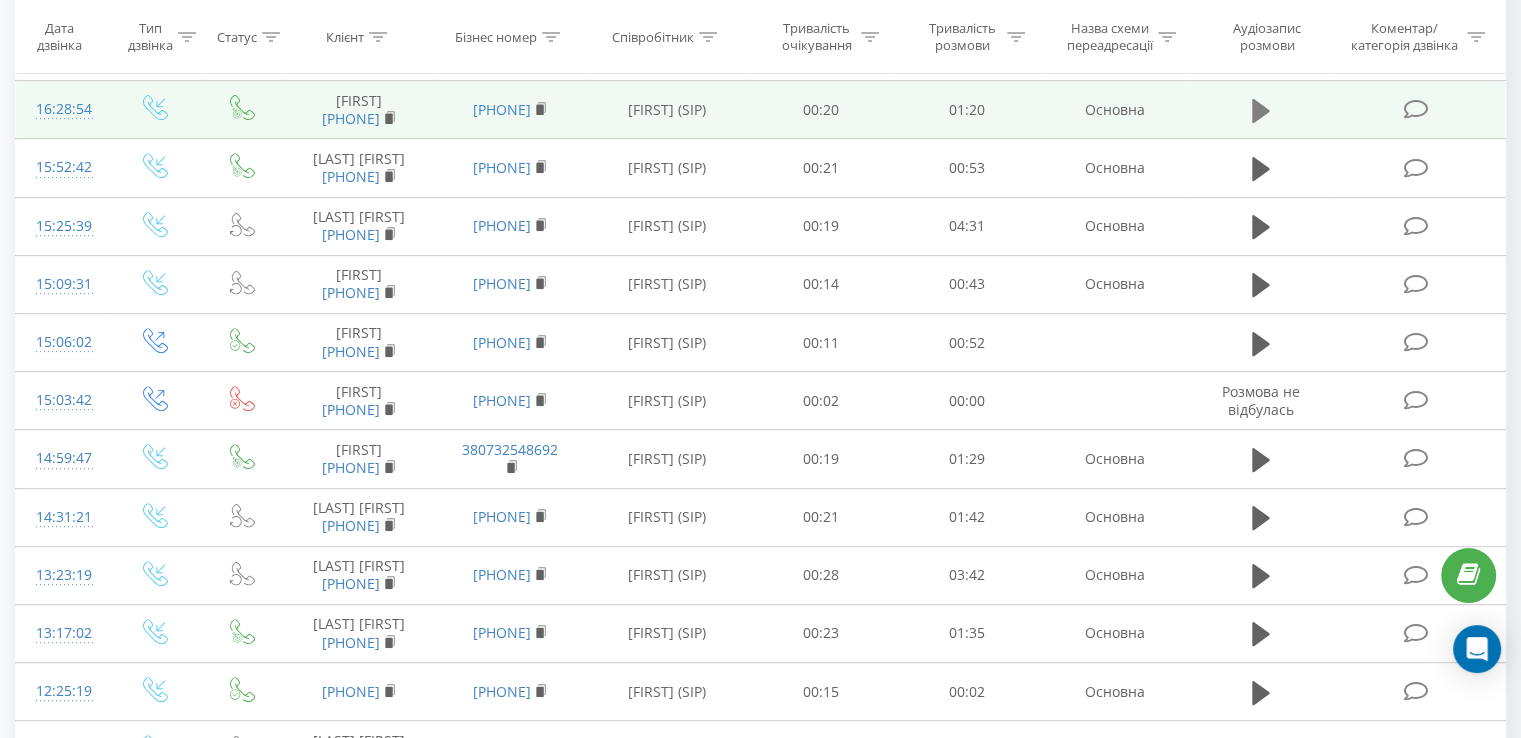 click at bounding box center [1261, 111] 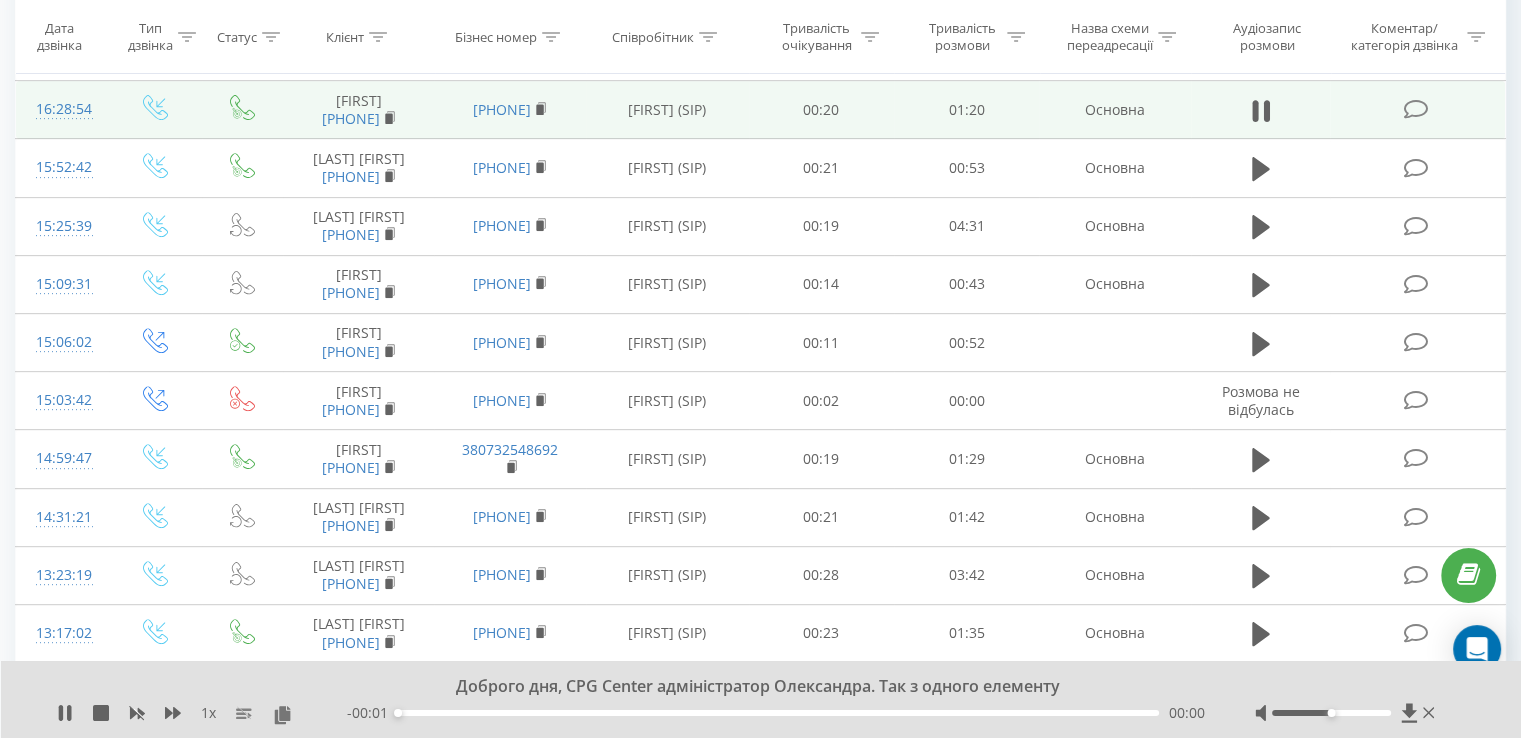 click at bounding box center (1415, 109) 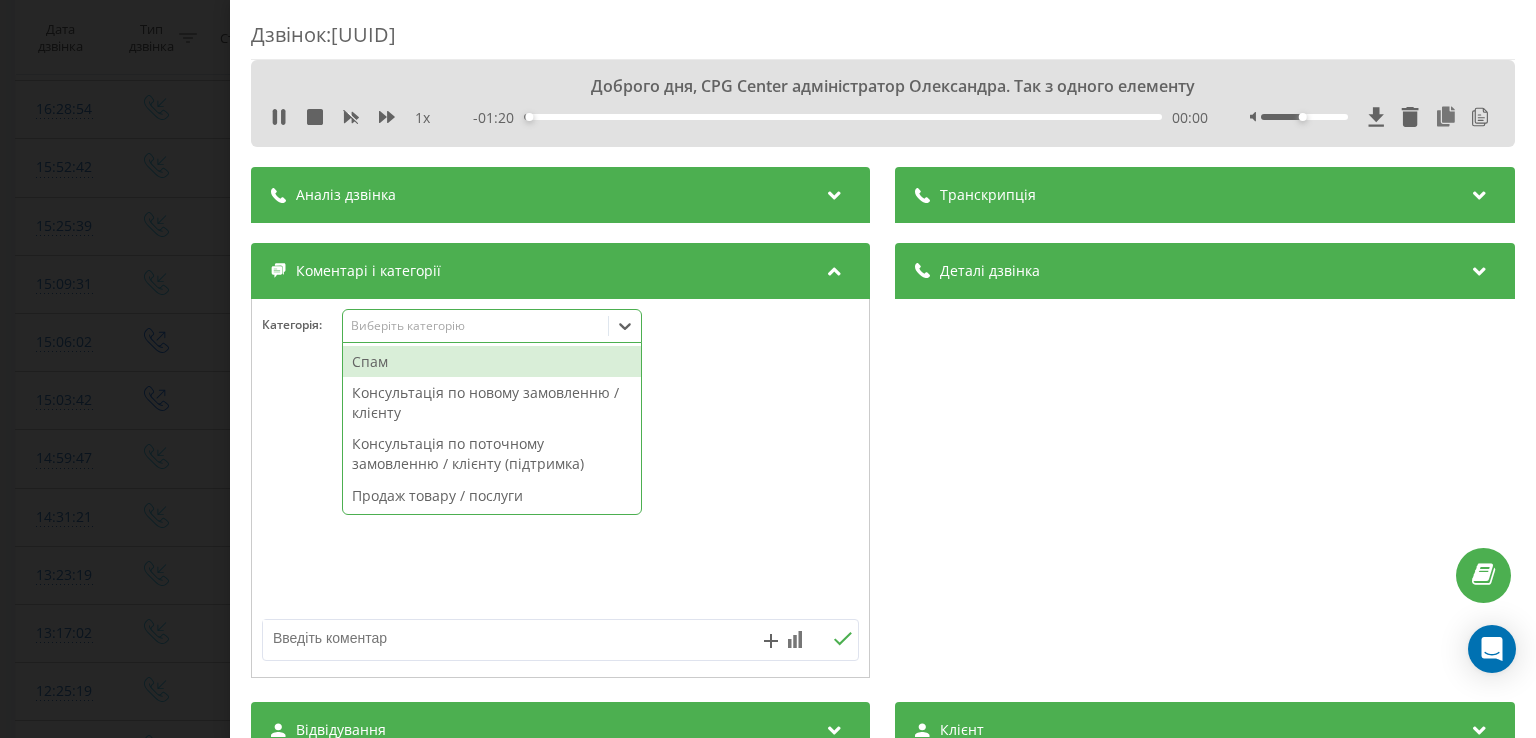 click 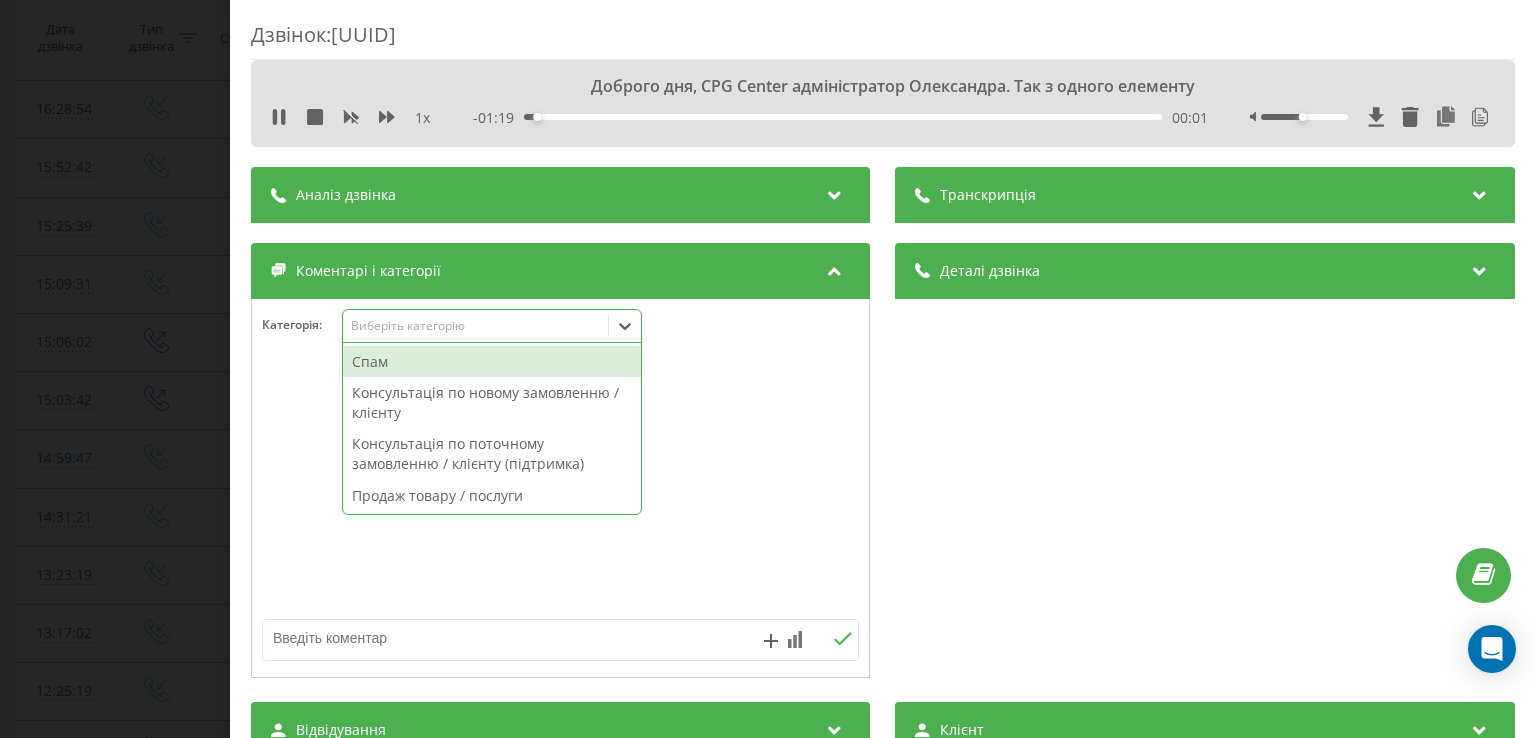 click on "Консультація по новому замовленню / клієнту" at bounding box center (492, 402) 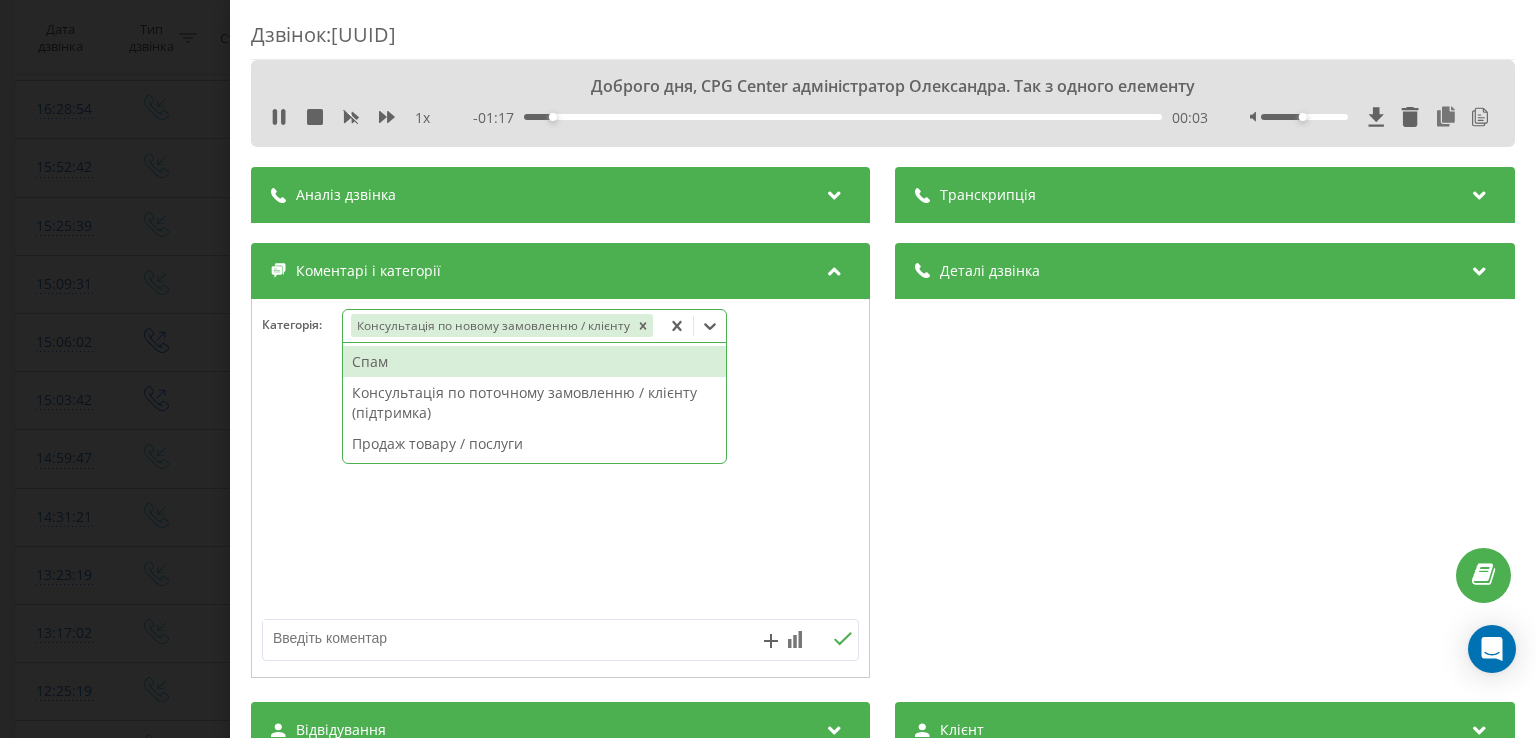 click at bounding box center [560, 489] 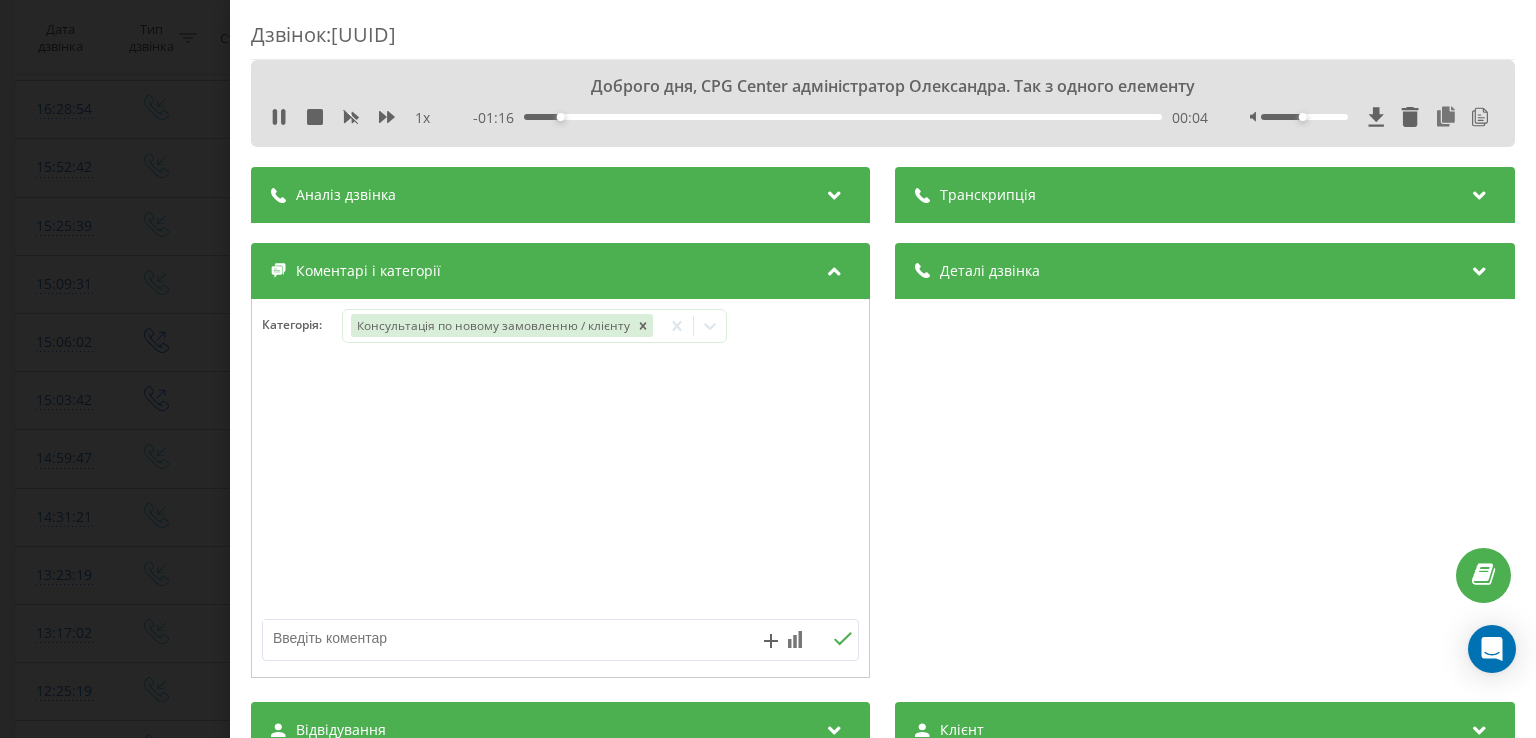 click at bounding box center (501, 638) 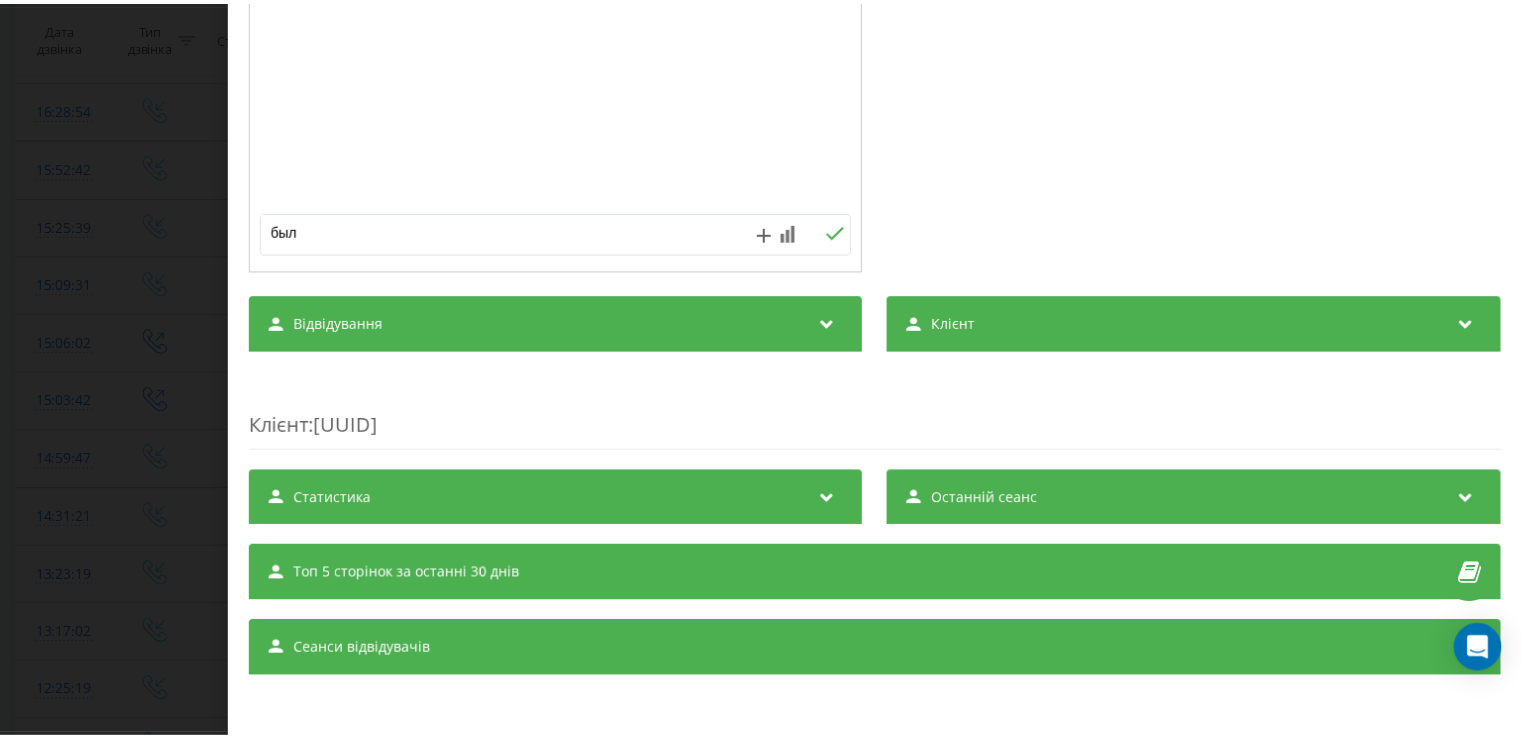scroll, scrollTop: 108, scrollLeft: 0, axis: vertical 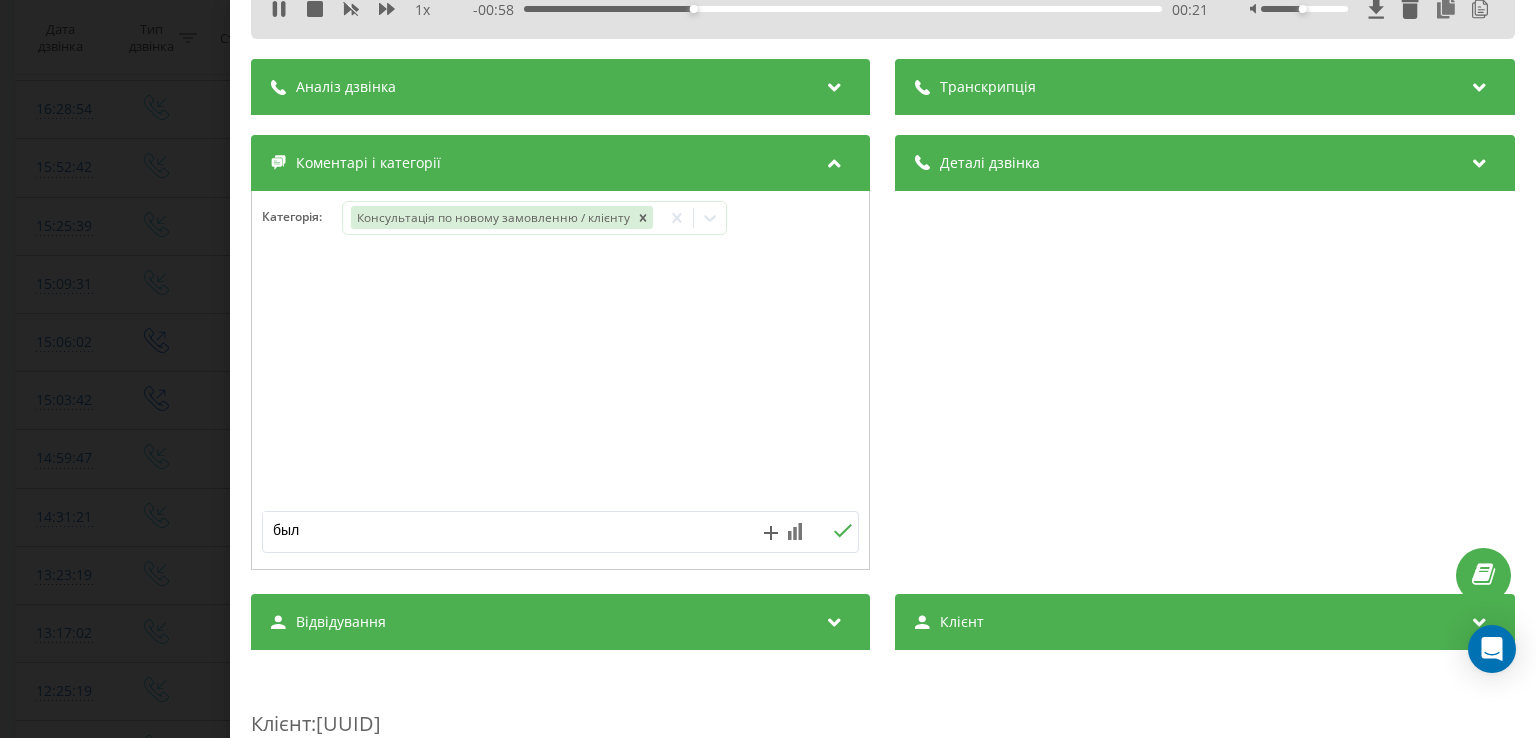 type on "был" 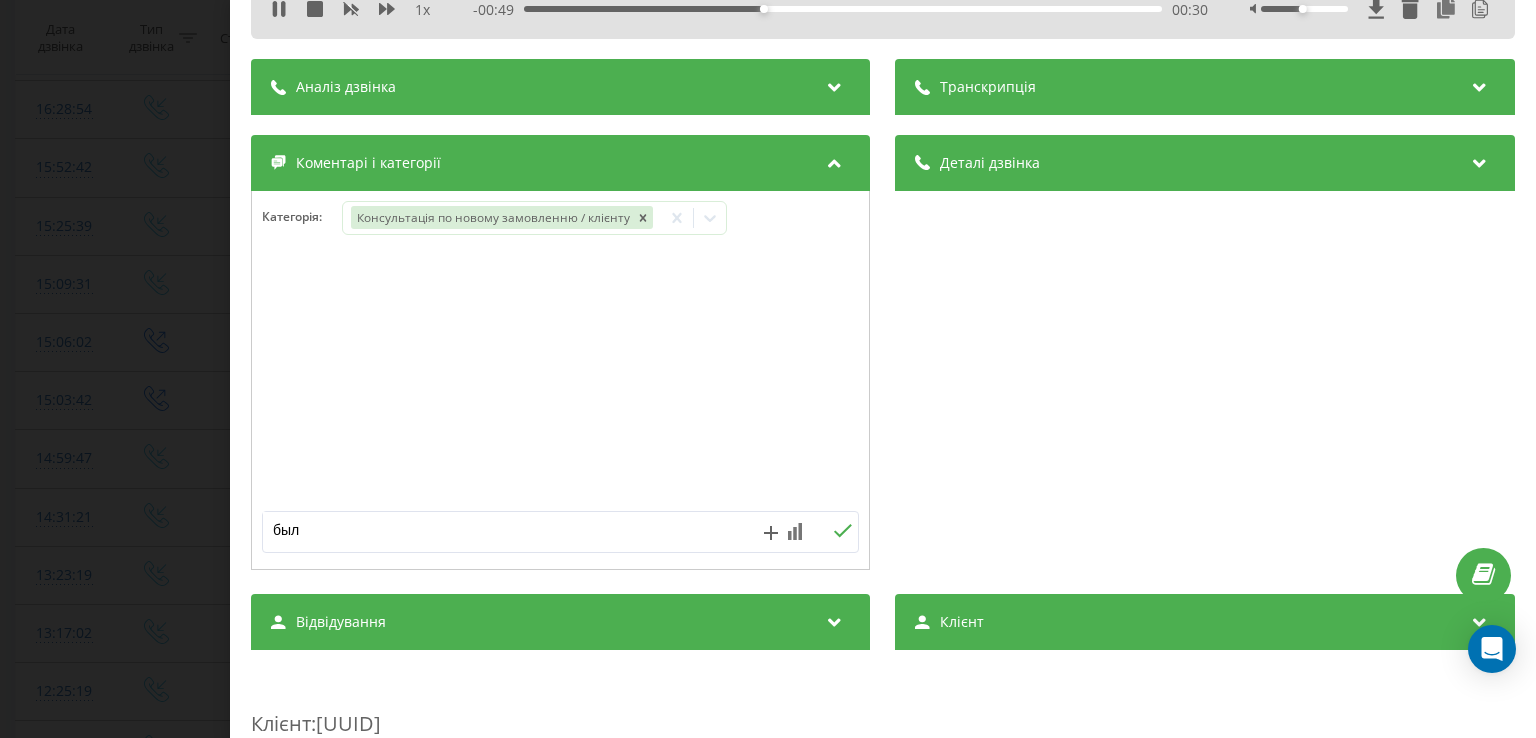 click 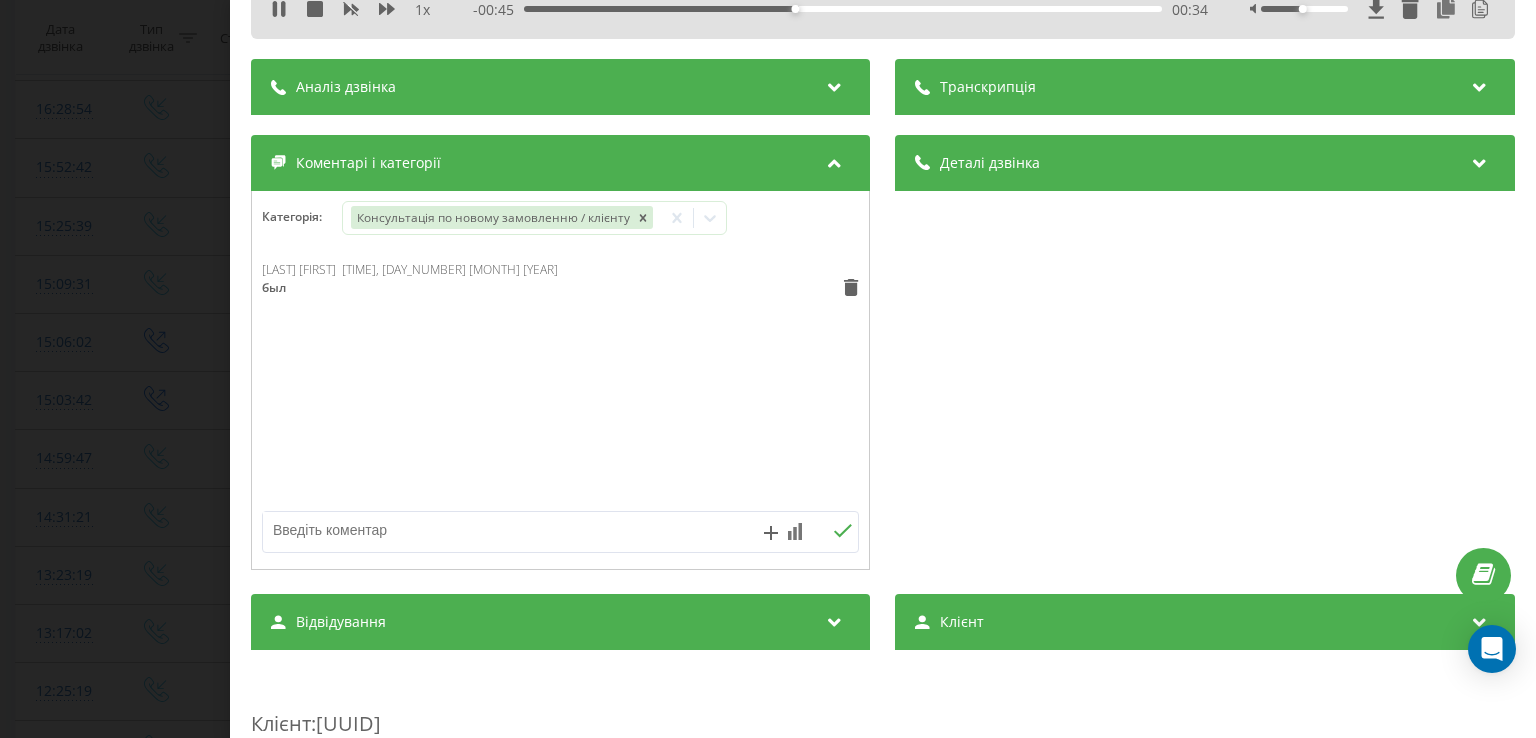 click on "Дзвінок :  ua9_-1753968533.6832646 Центр естетичної медицини CPG Center на Оболоні в Києві   1 x  - 00:45 00:34   00:34   Транскрипція 00:00 Доброго дня, CPG Center адміністратор Олександра. Так з одного елементу 00:00 Добрый день. Скажіть, у вас кріла деструкція коштує триста гривень - це пятнадцять холена? Так? 00:13 Так, її теж можна там робити. 00:15 А скажіть на власеній частинець ну она якраз і для чого її рідки азот 00:28 Добре. А скажіть, в неділю можна? 00:31 Центр естетичної медицини CPG Center на Оболоні в Києві 00:32 Так, звичайно, зараз буде дивитись, який там є вільний час 00:36 00:45 На 12 можна 00:56 01:01 01:02 01:03 4 1" at bounding box center [768, 369] 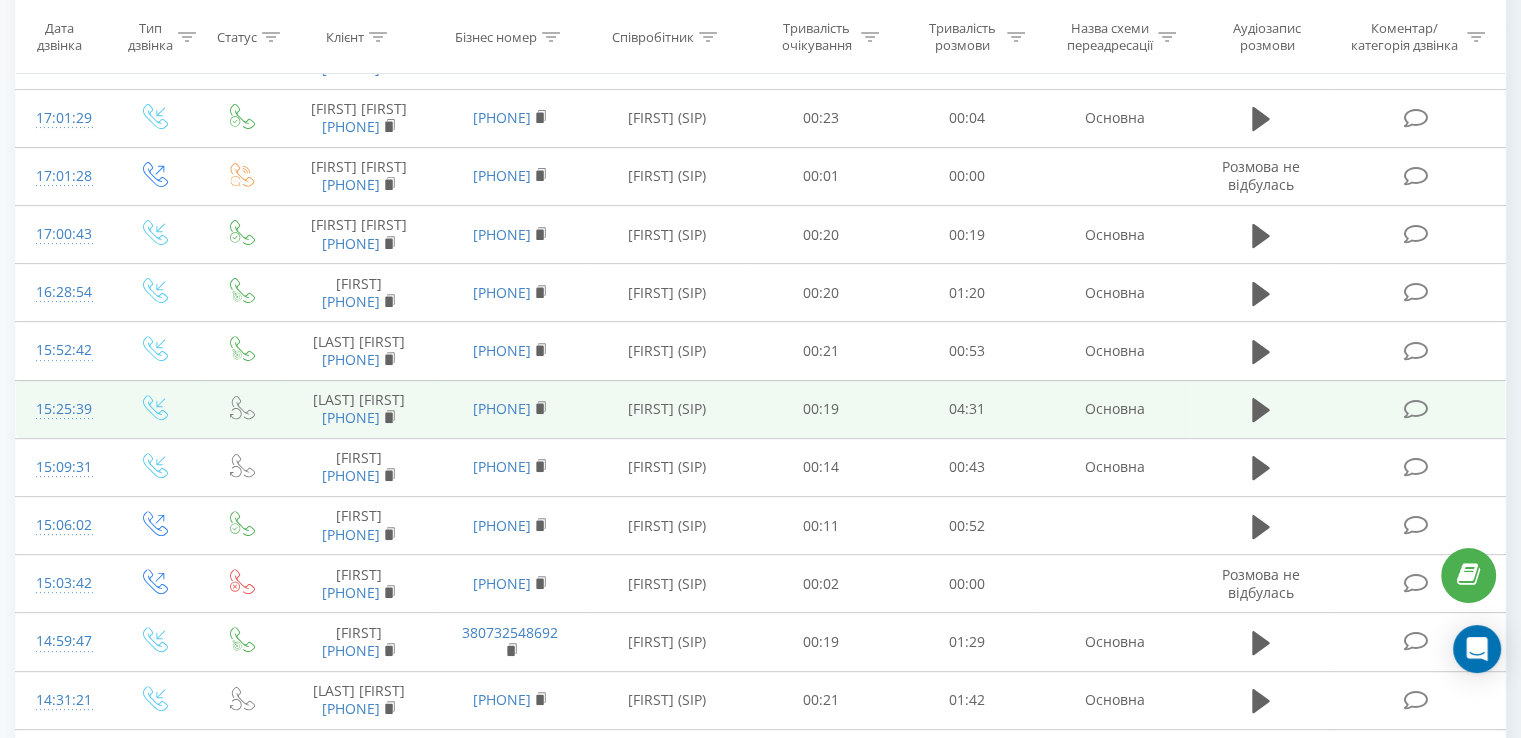 scroll, scrollTop: 600, scrollLeft: 0, axis: vertical 